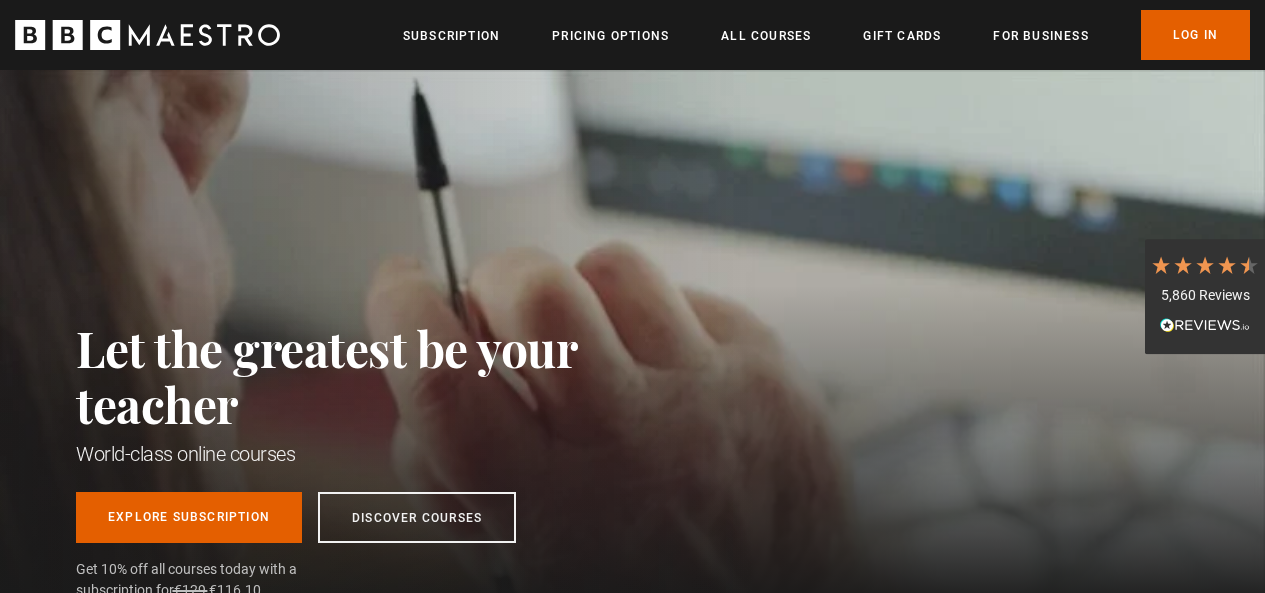 scroll, scrollTop: 0, scrollLeft: 0, axis: both 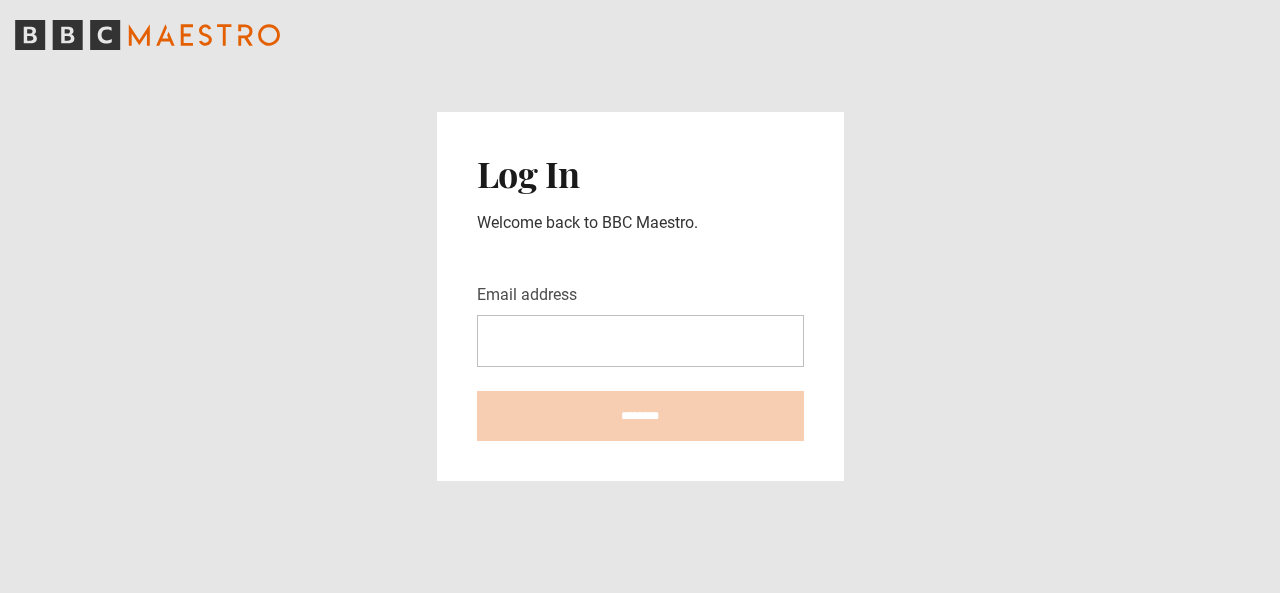 click on "Email address" at bounding box center [640, 341] 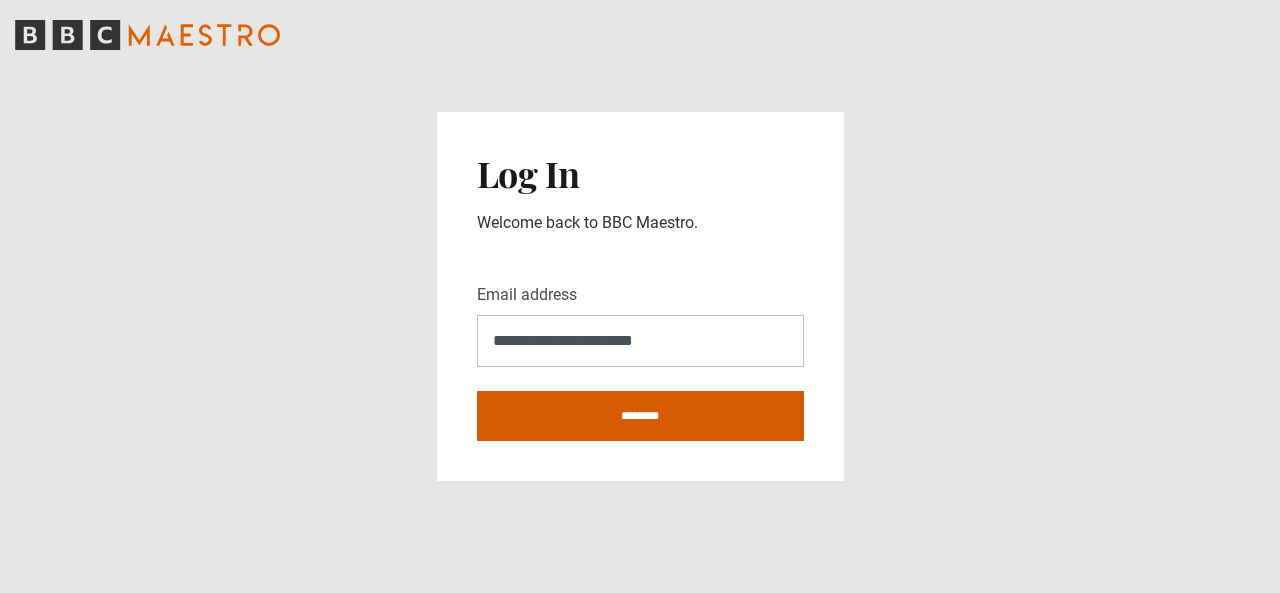 click on "********" at bounding box center (640, 416) 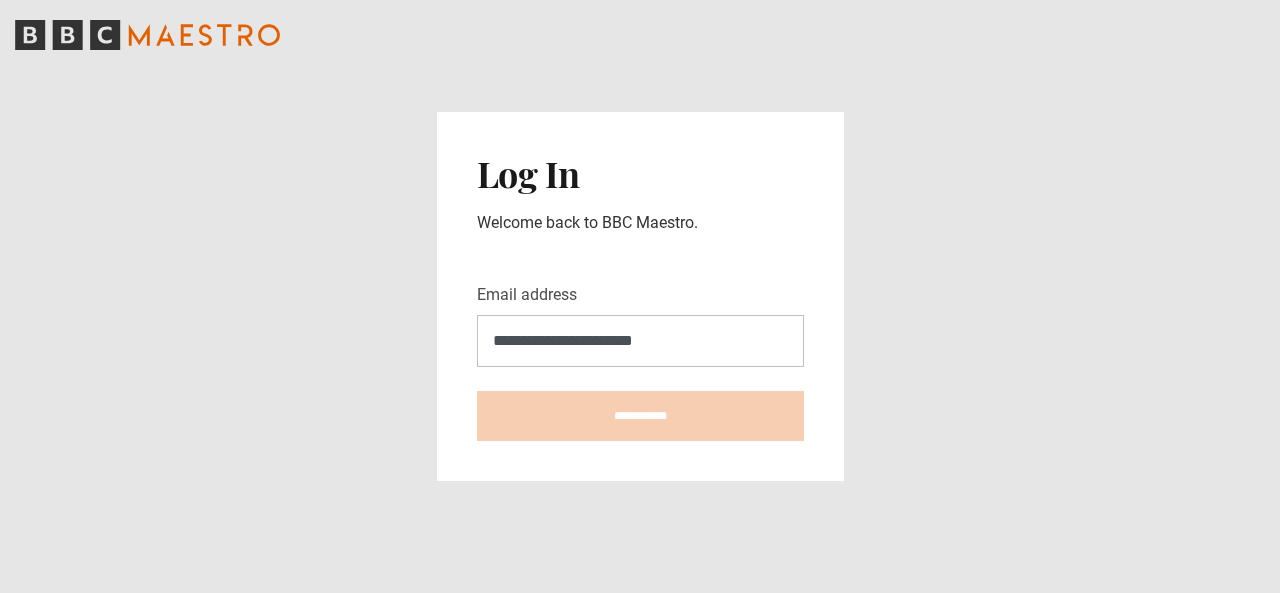 type on "**********" 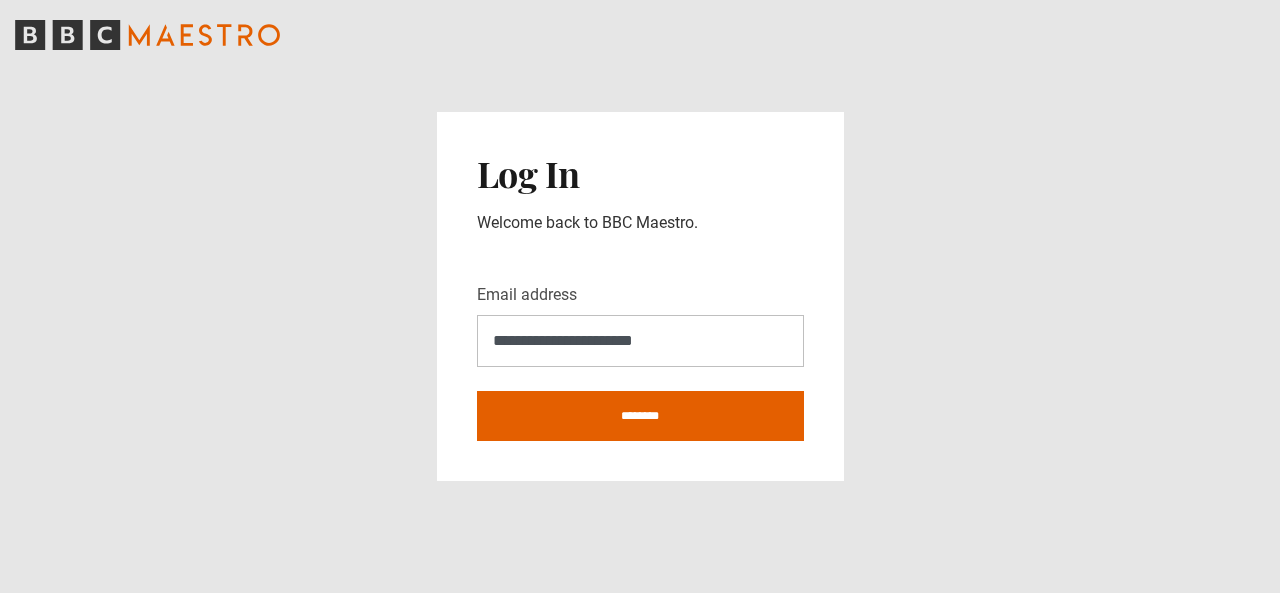 scroll, scrollTop: 0, scrollLeft: 0, axis: both 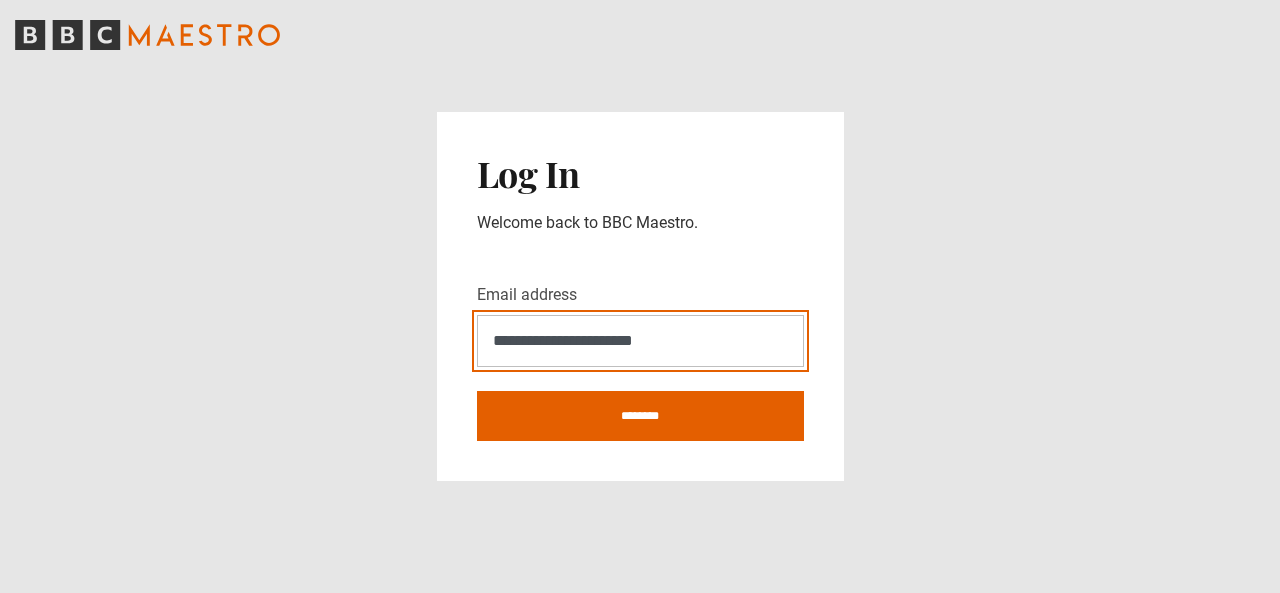 click on "**********" at bounding box center (640, 341) 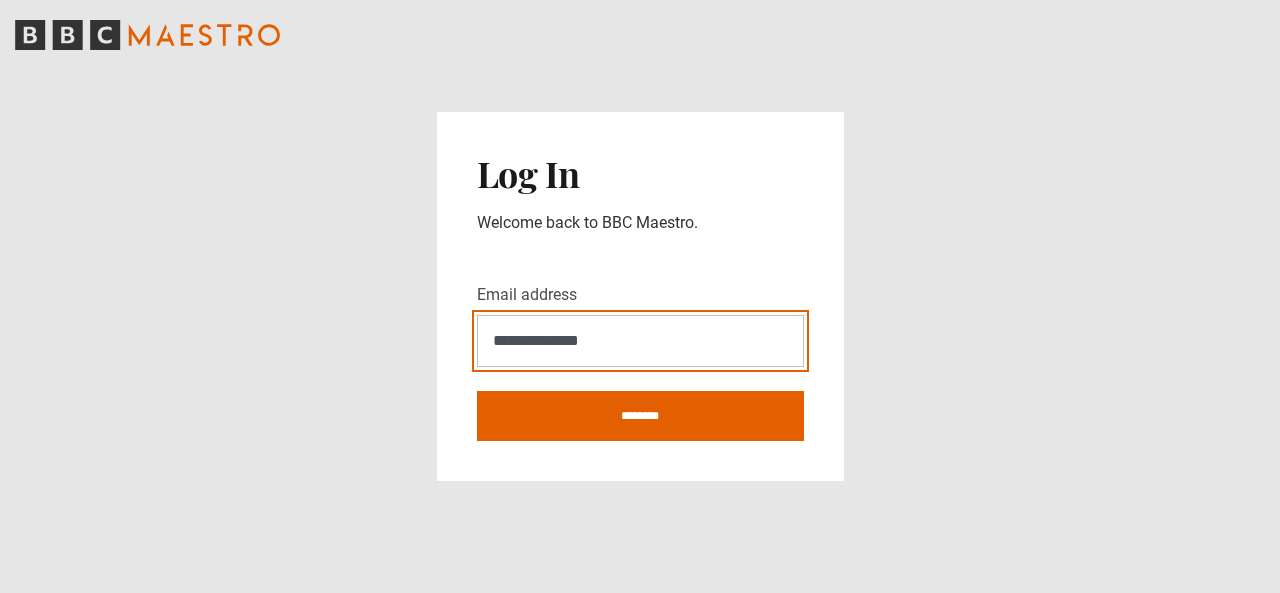 type on "**********" 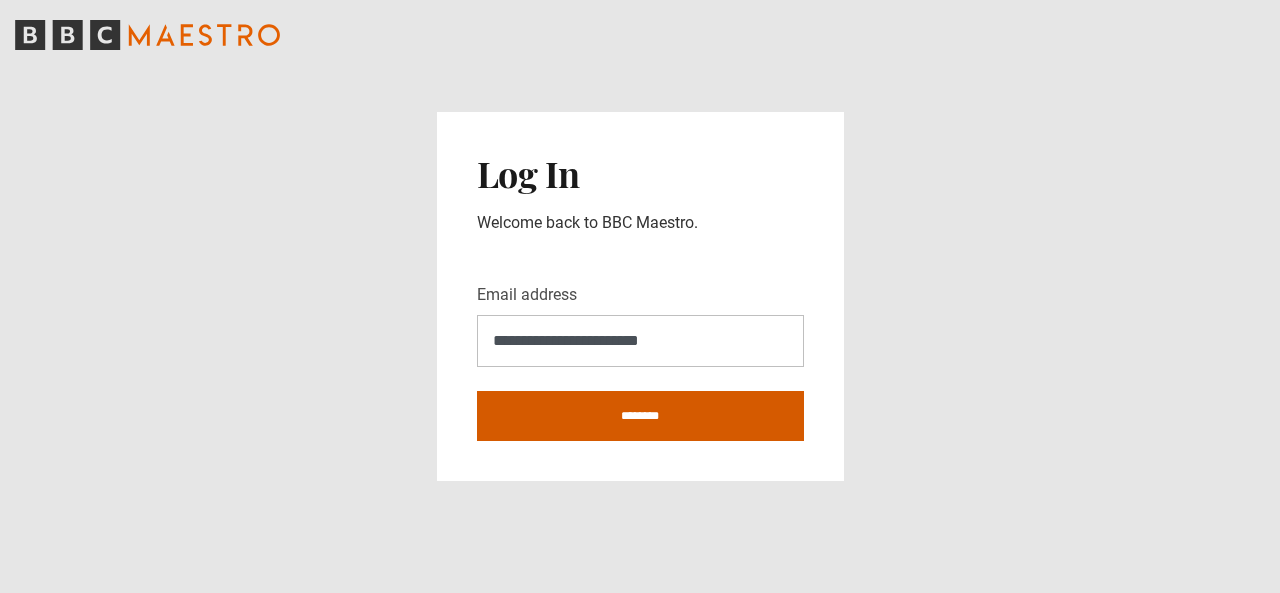 click on "********" at bounding box center [640, 416] 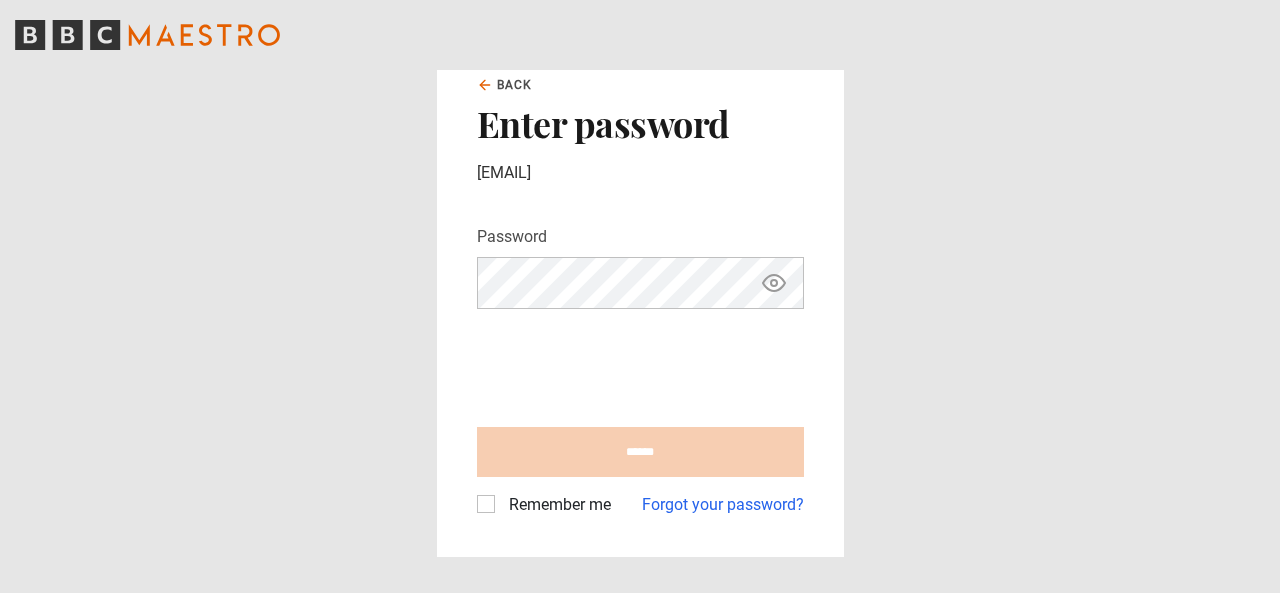 scroll, scrollTop: 0, scrollLeft: 0, axis: both 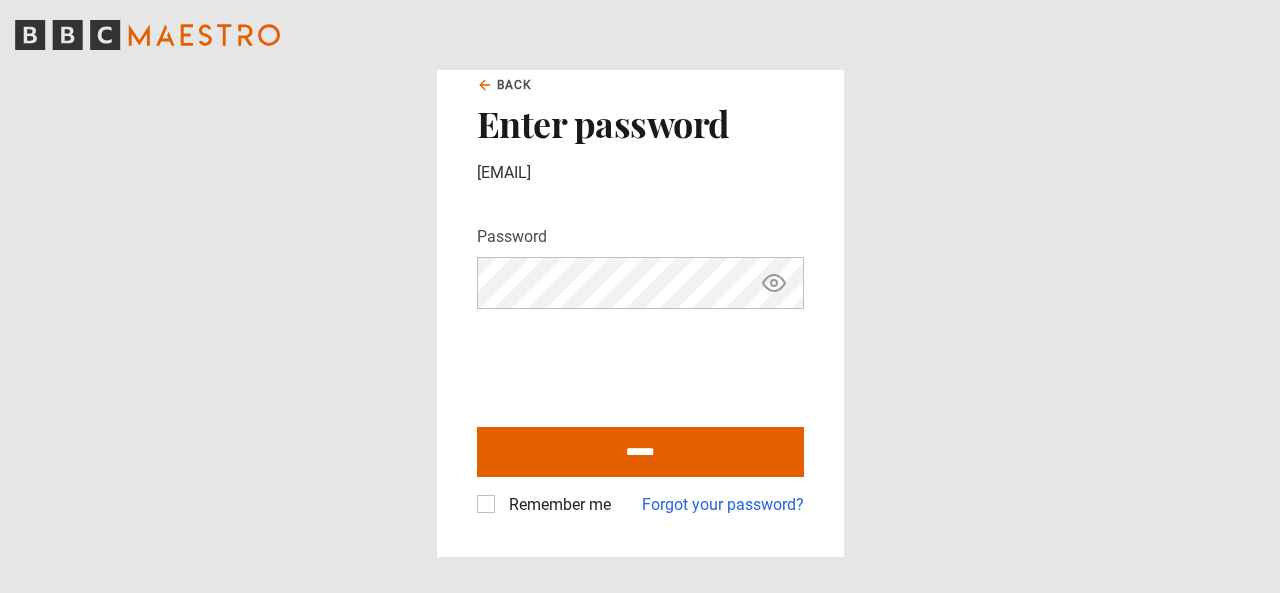 click on "******" at bounding box center [640, 452] 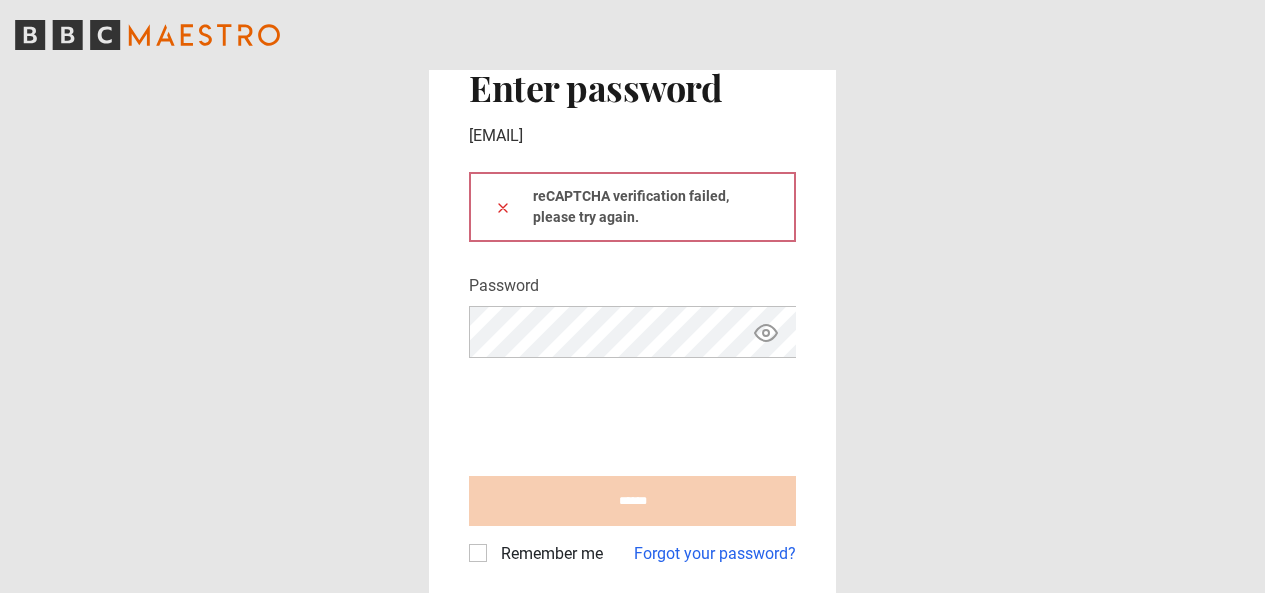 scroll, scrollTop: 0, scrollLeft: 0, axis: both 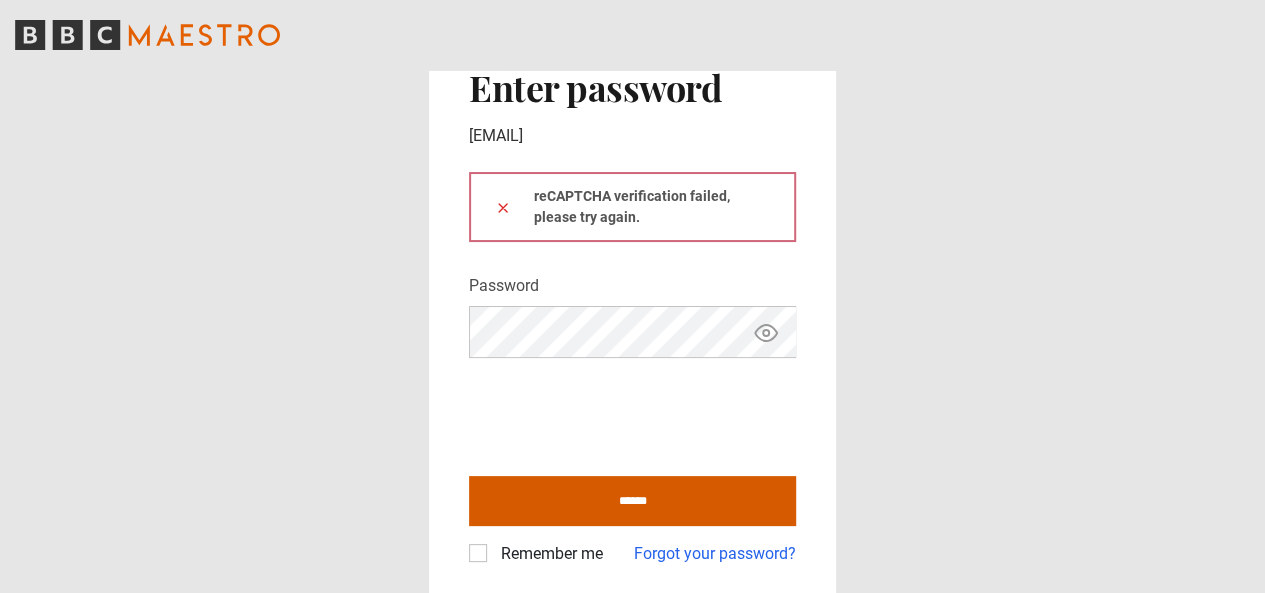 click on "******" at bounding box center [632, 501] 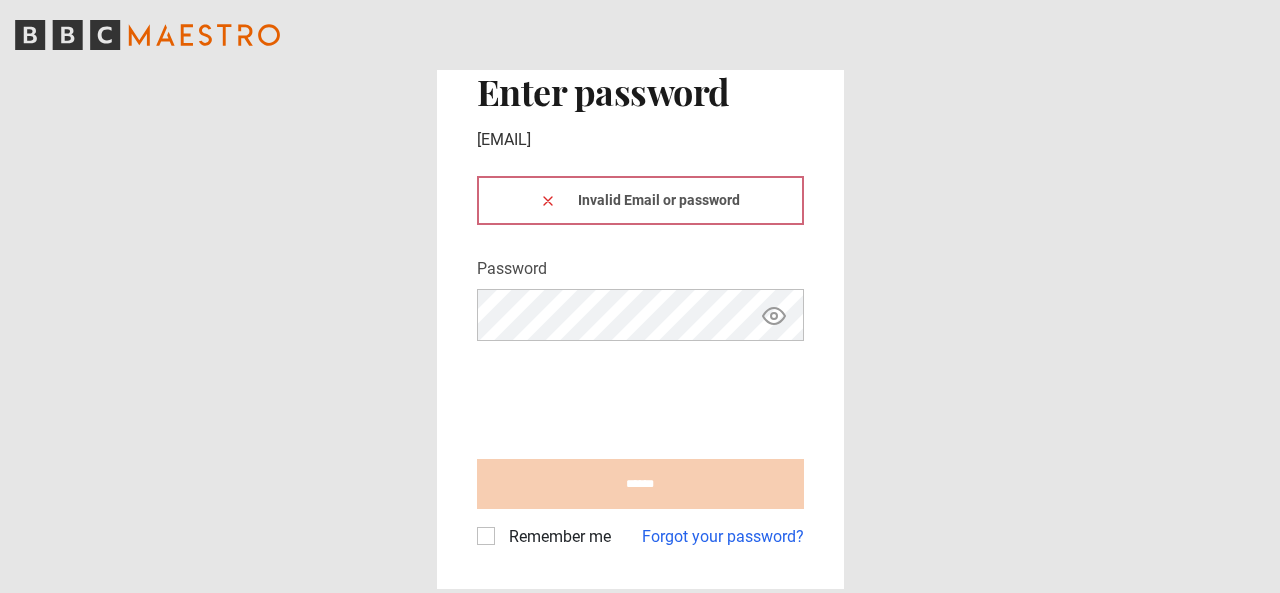 scroll, scrollTop: 0, scrollLeft: 0, axis: both 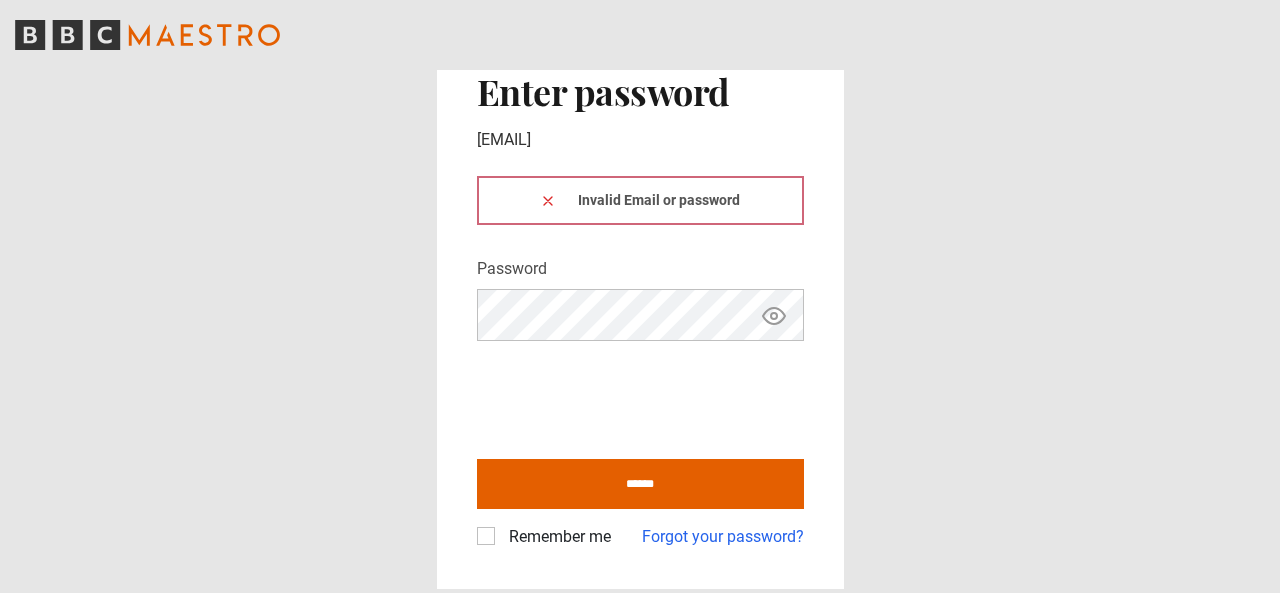 click at bounding box center (548, 200) 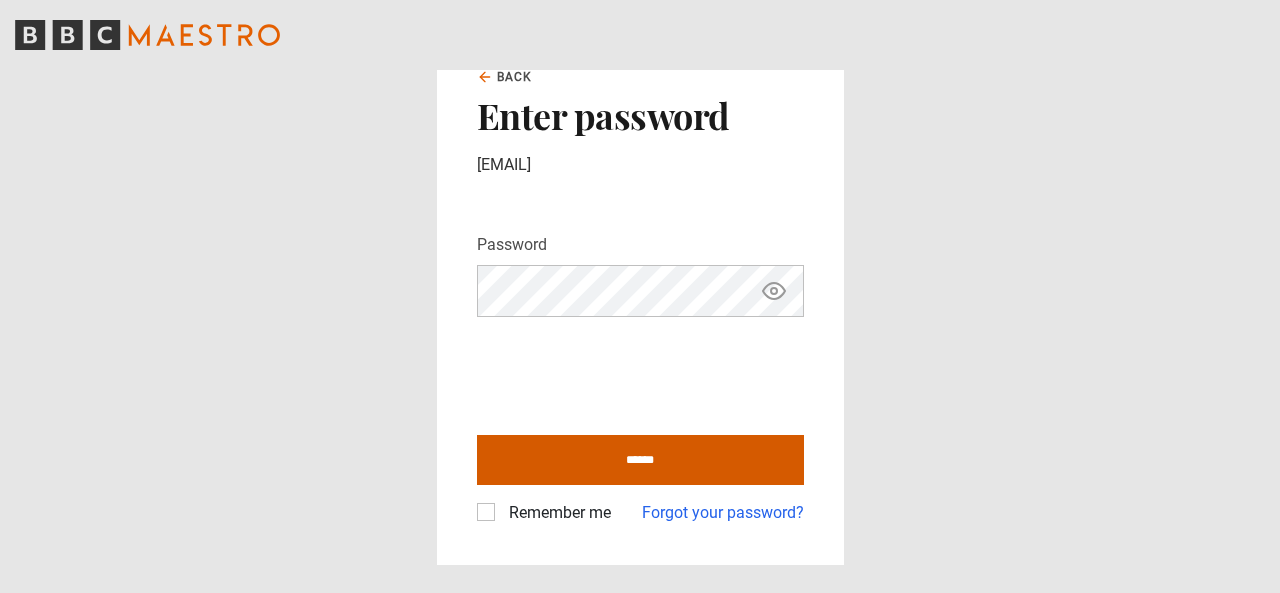 click on "******" at bounding box center (640, 460) 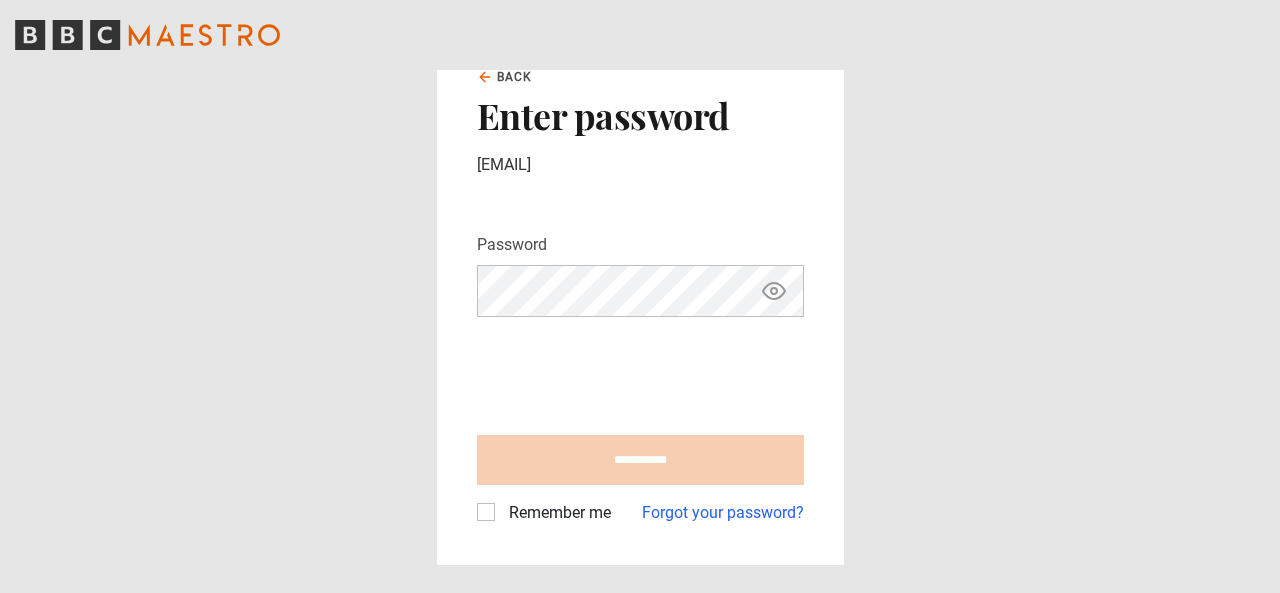 type on "**********" 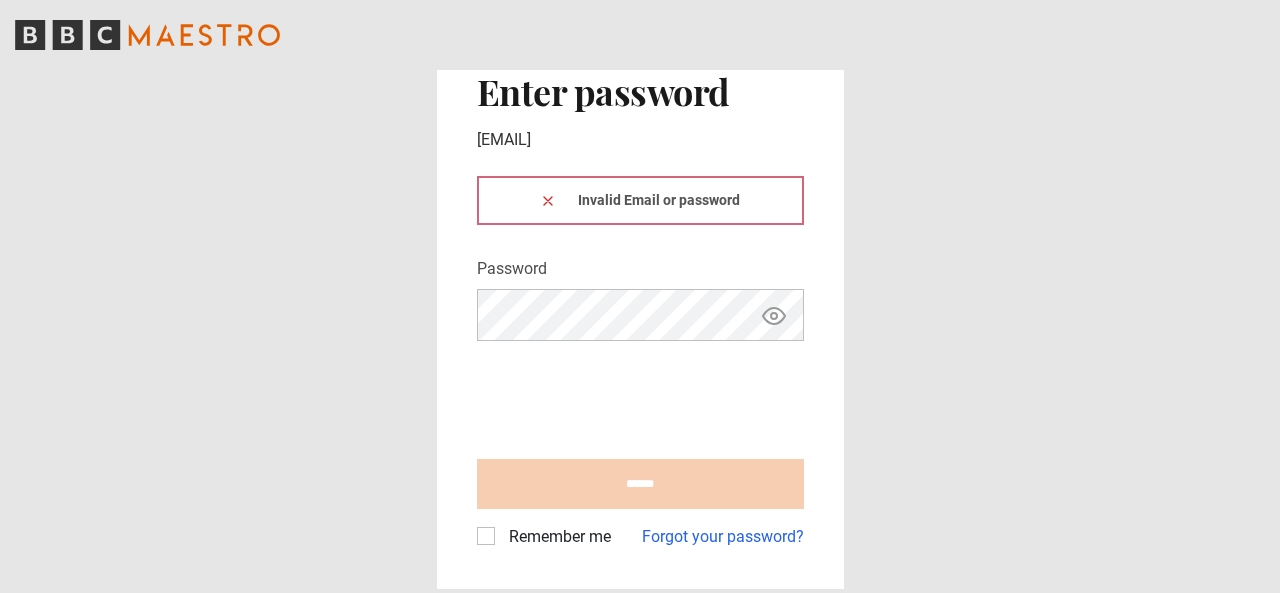 scroll, scrollTop: 0, scrollLeft: 0, axis: both 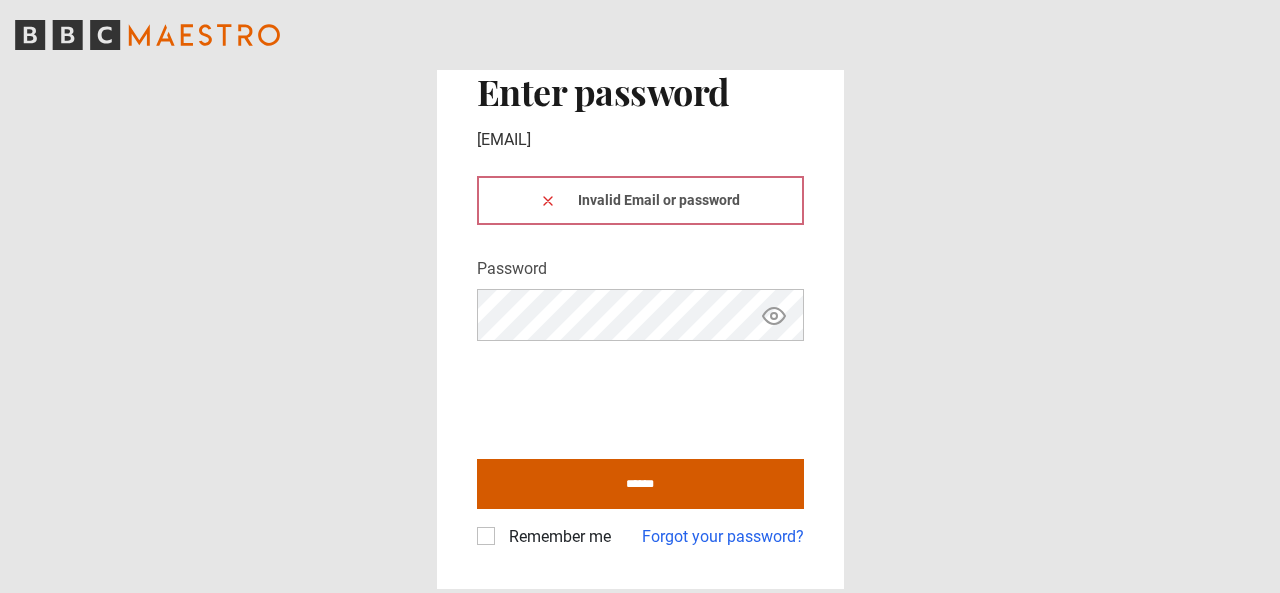 click on "******" at bounding box center (640, 484) 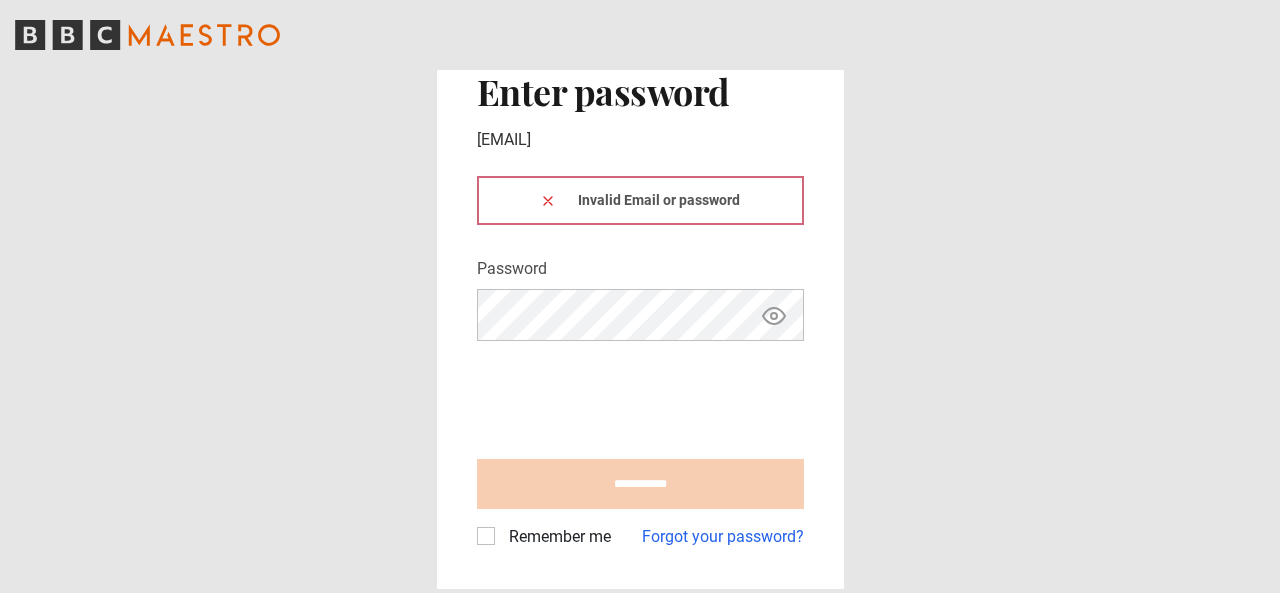type on "**********" 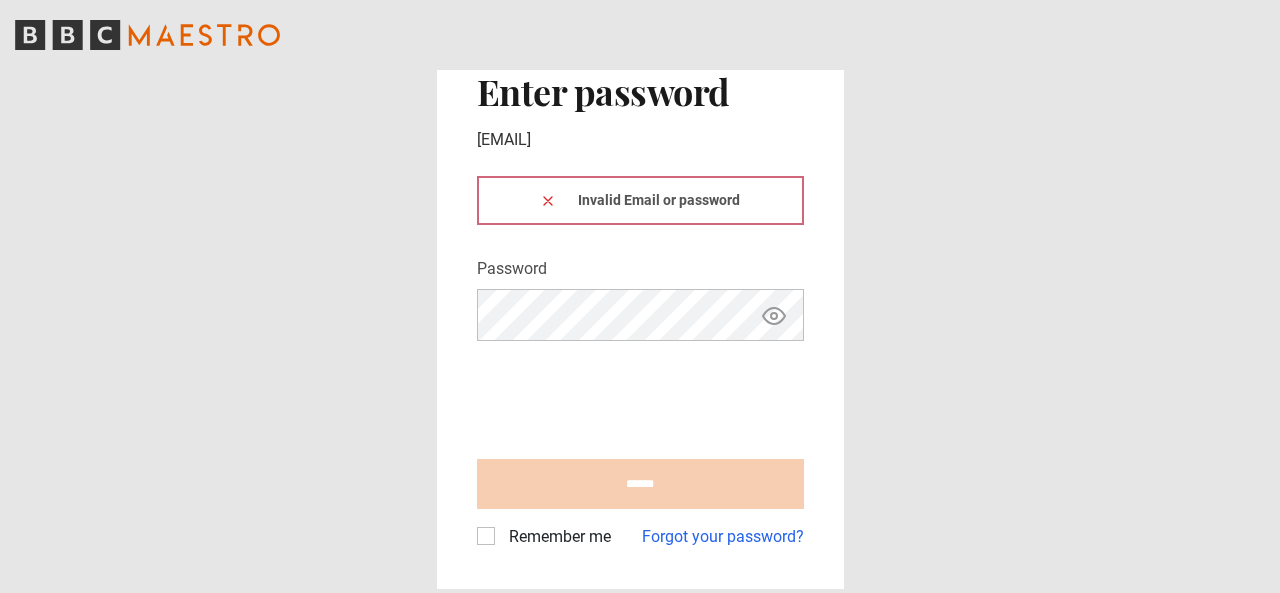 scroll, scrollTop: 0, scrollLeft: 0, axis: both 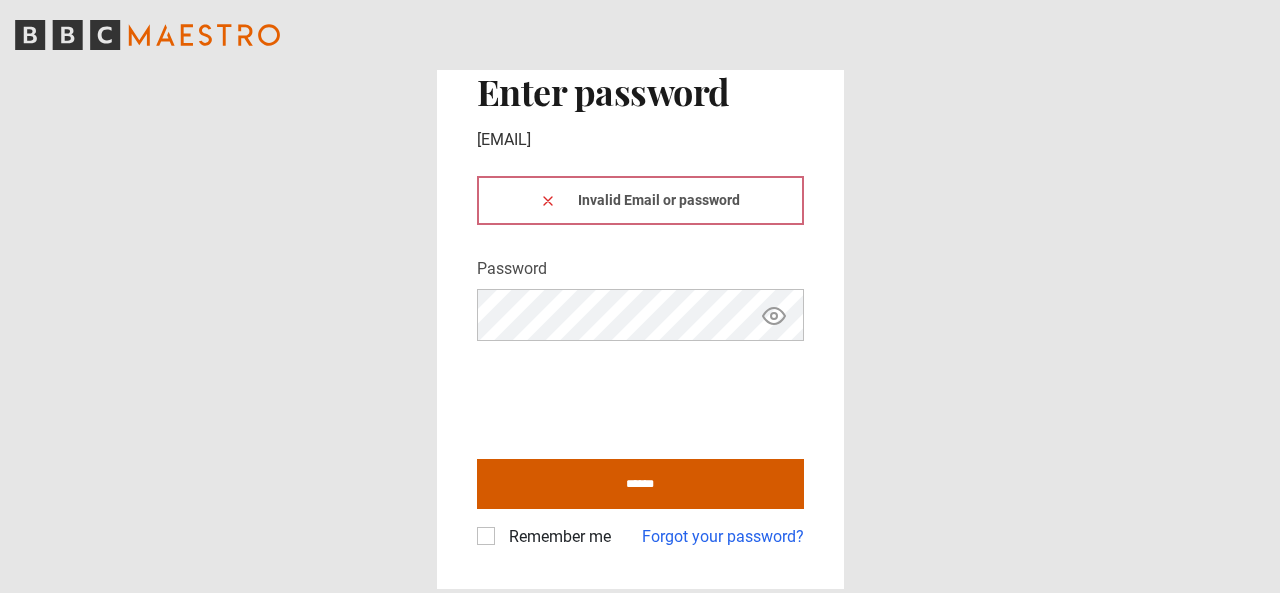 click on "******" at bounding box center (640, 484) 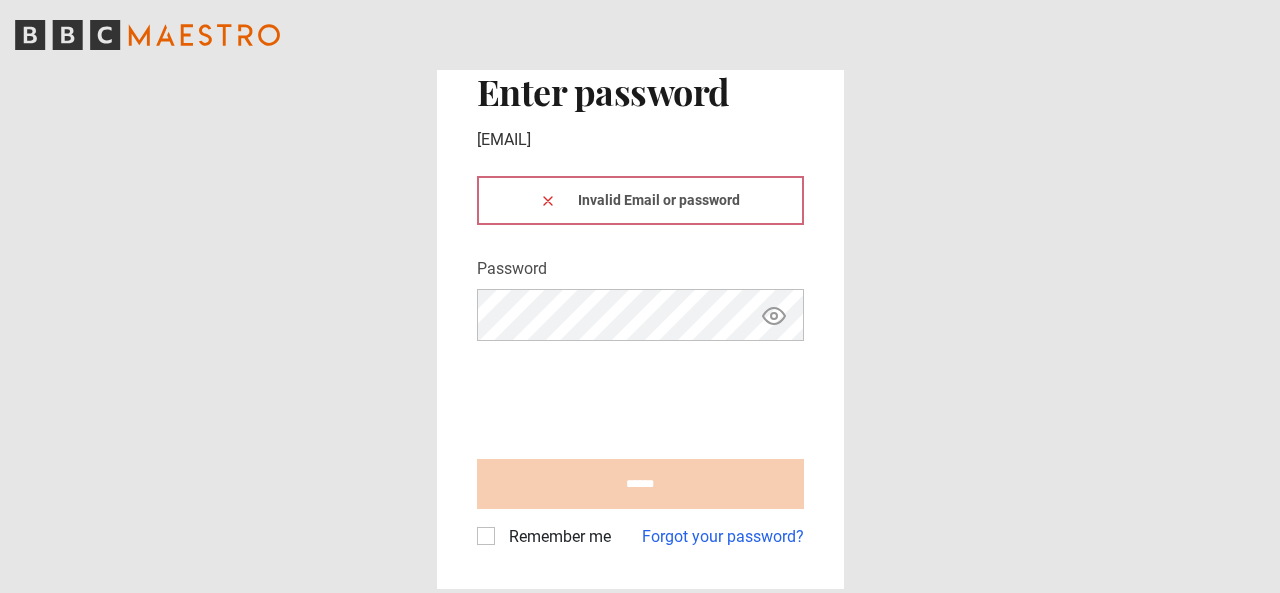 scroll, scrollTop: 0, scrollLeft: 0, axis: both 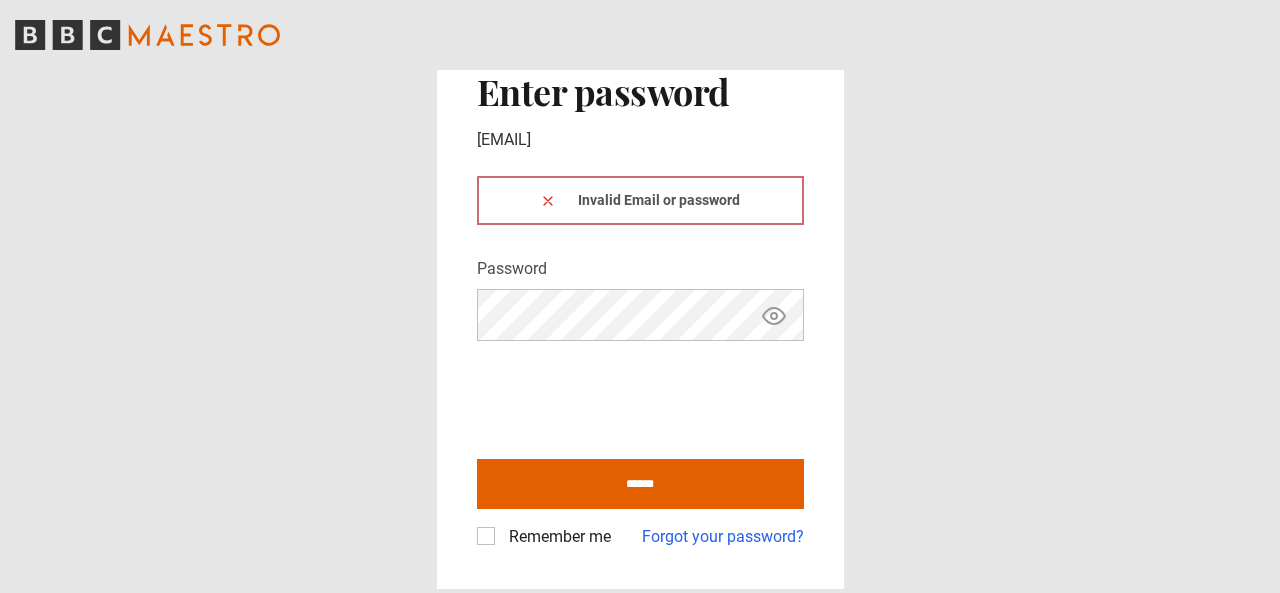click on "Remember me" at bounding box center (556, 537) 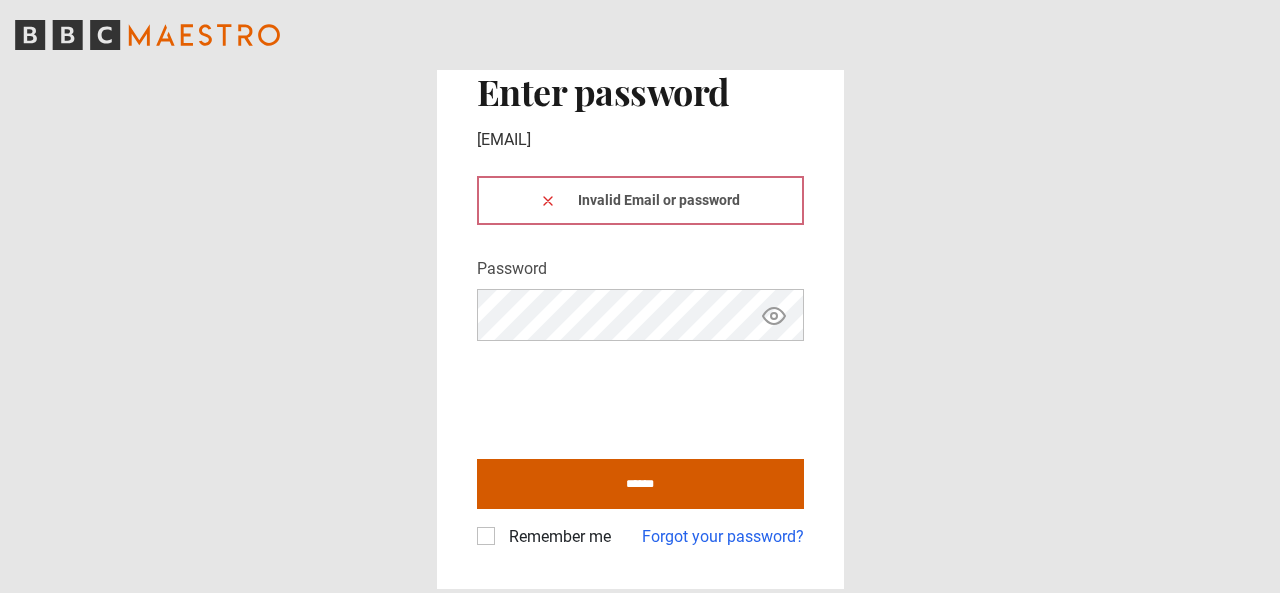 click on "******" at bounding box center [640, 484] 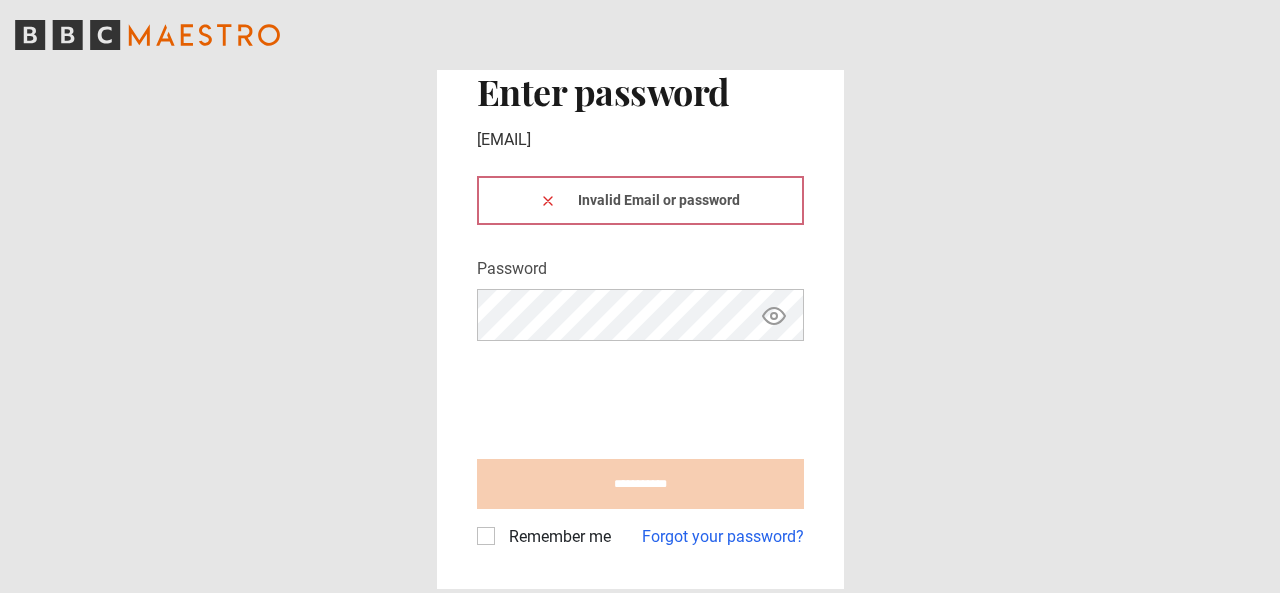 type on "**********" 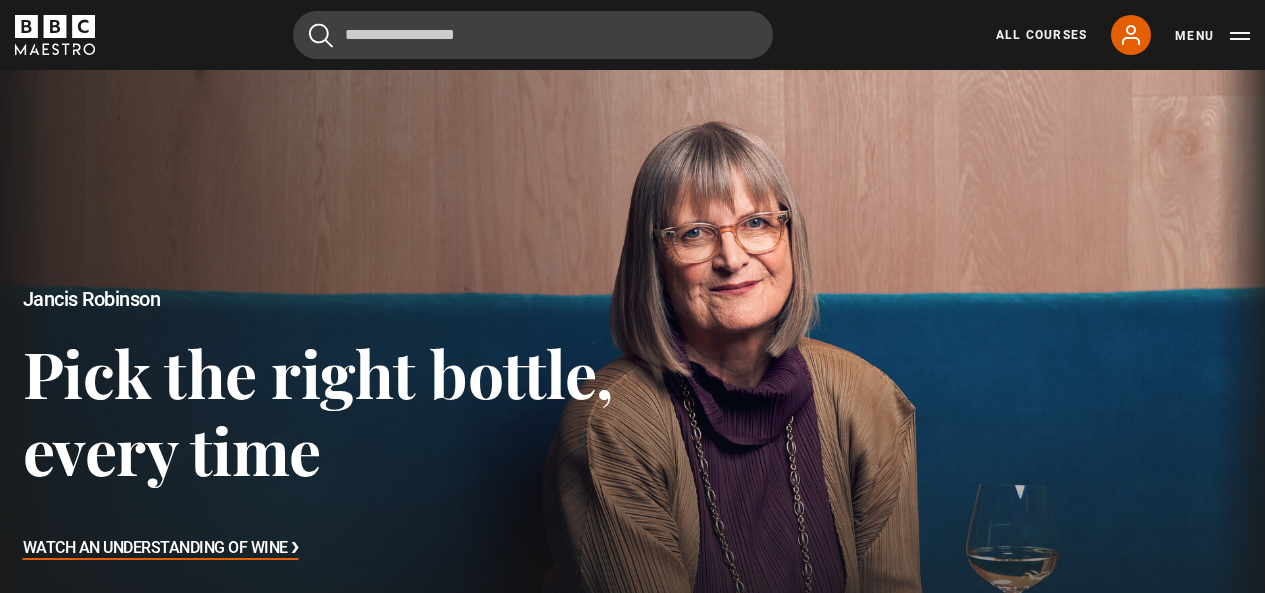 scroll, scrollTop: 0, scrollLeft: 0, axis: both 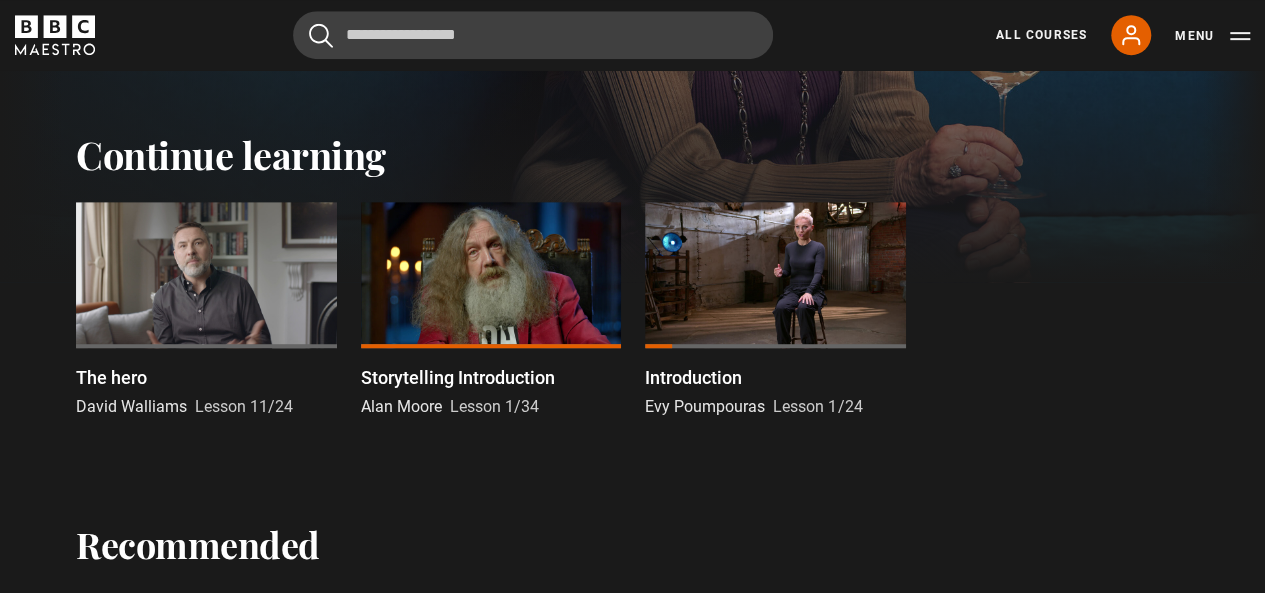 click at bounding box center (206, 275) 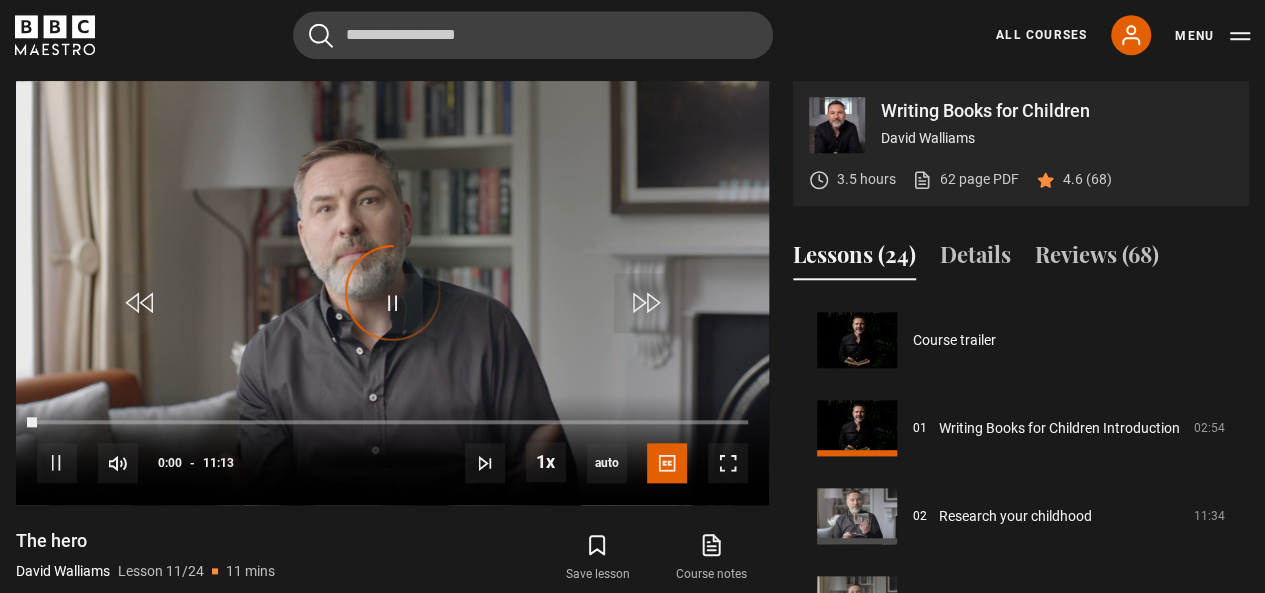scroll, scrollTop: 803, scrollLeft: 0, axis: vertical 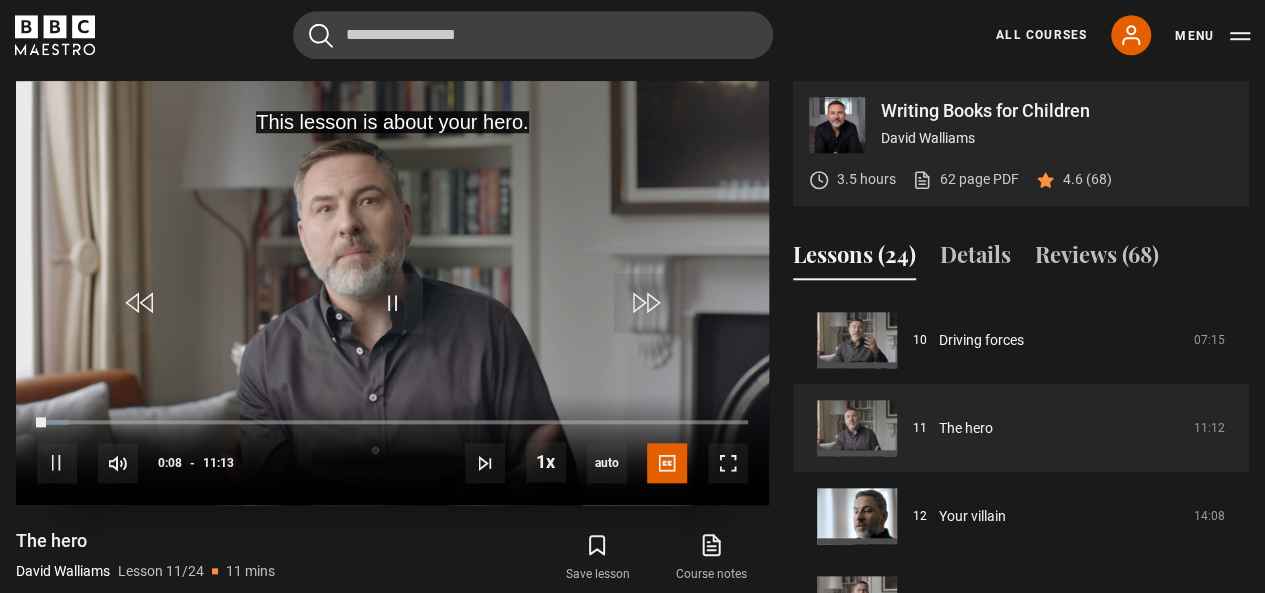 click at bounding box center (392, 293) 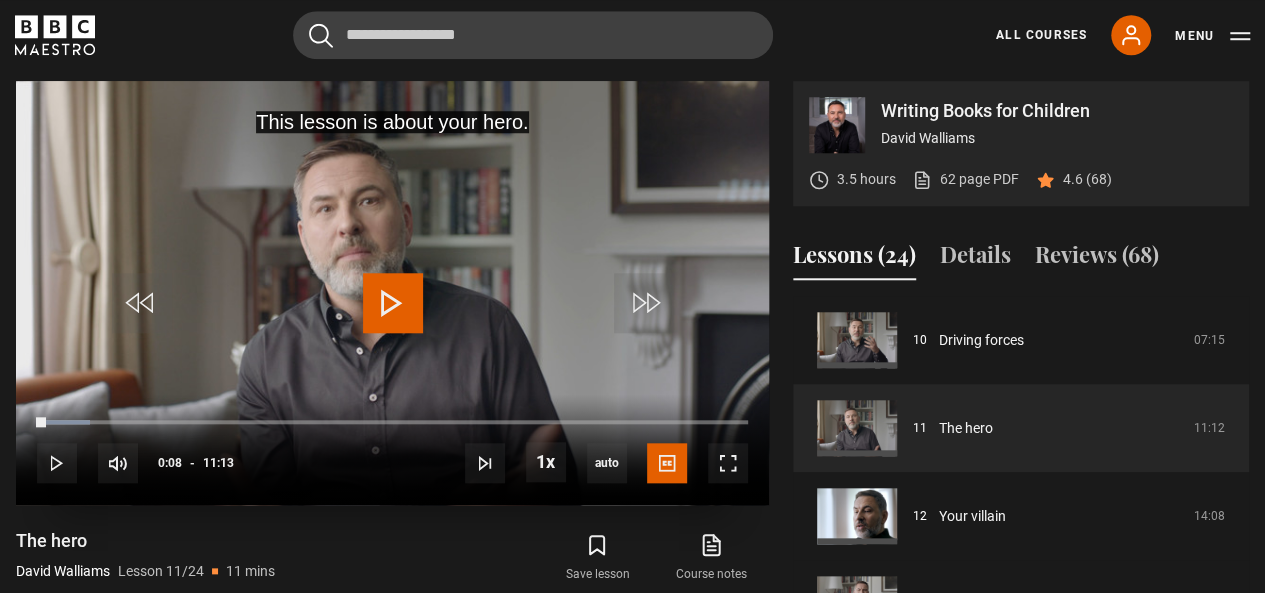 click at bounding box center (392, 293) 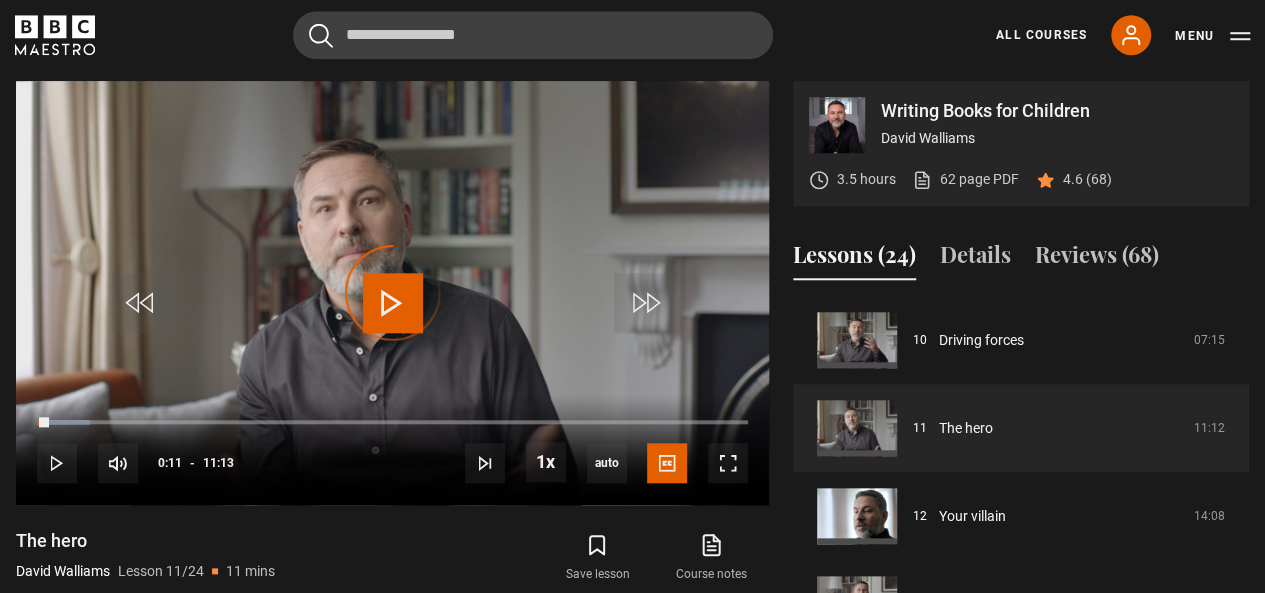 drag, startPoint x: 40, startPoint y: 420, endPoint x: 0, endPoint y: 421, distance: 40.012497 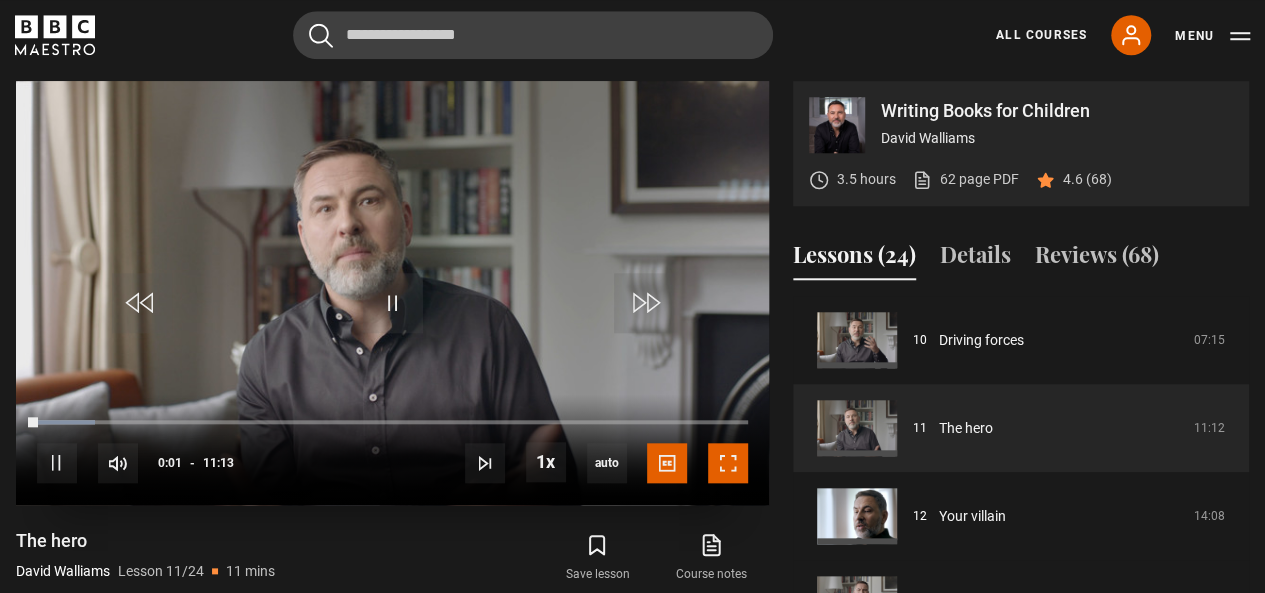 click at bounding box center [728, 463] 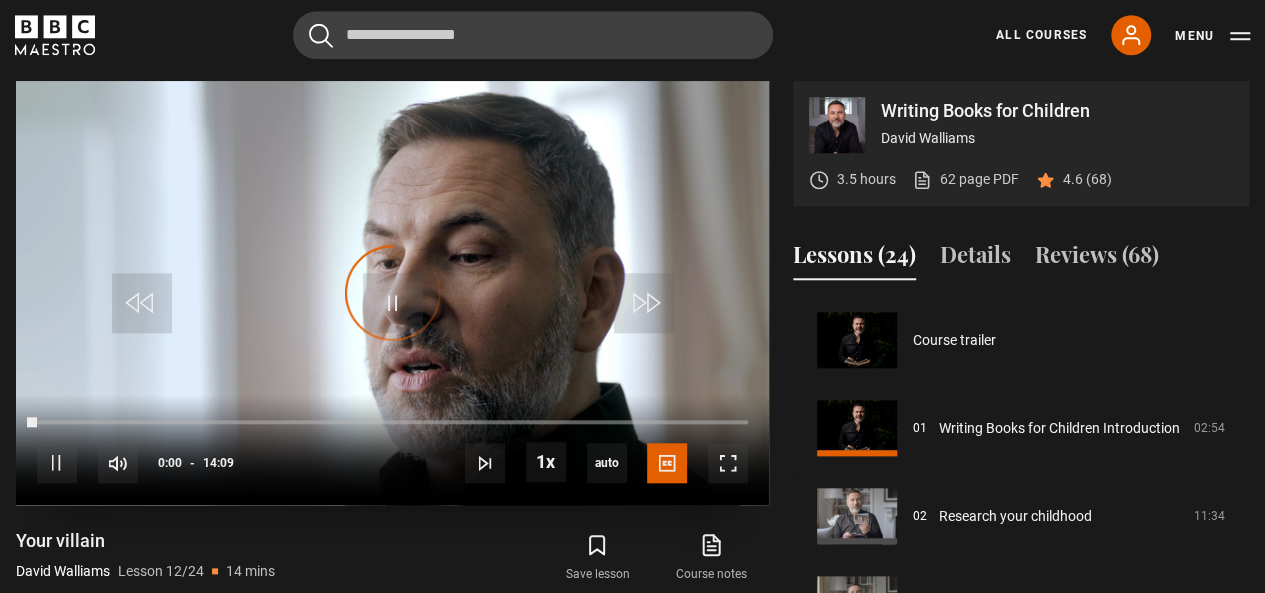 scroll, scrollTop: 968, scrollLeft: 0, axis: vertical 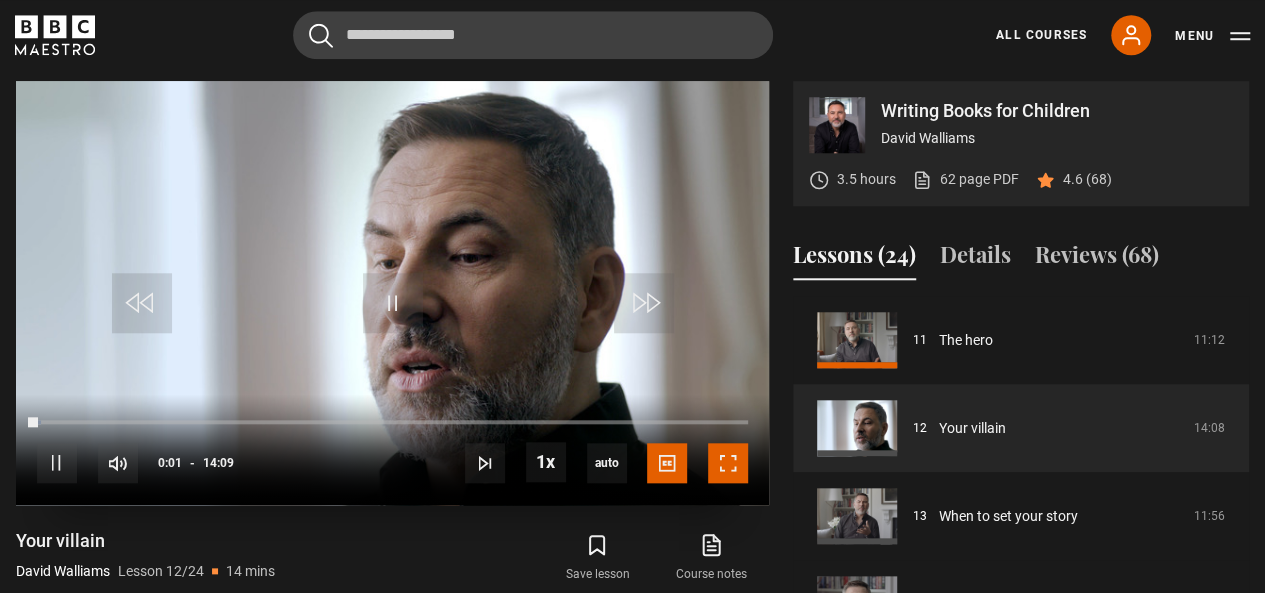 drag, startPoint x: 726, startPoint y: 472, endPoint x: 750, endPoint y: 530, distance: 62.76942 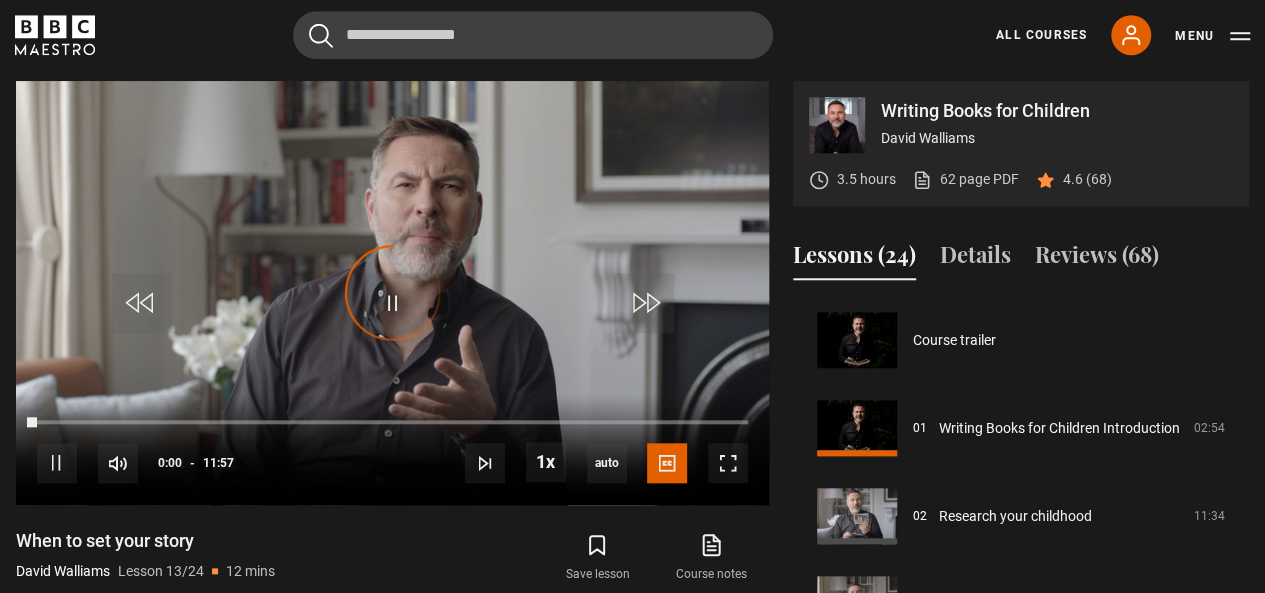 scroll, scrollTop: 1056, scrollLeft: 0, axis: vertical 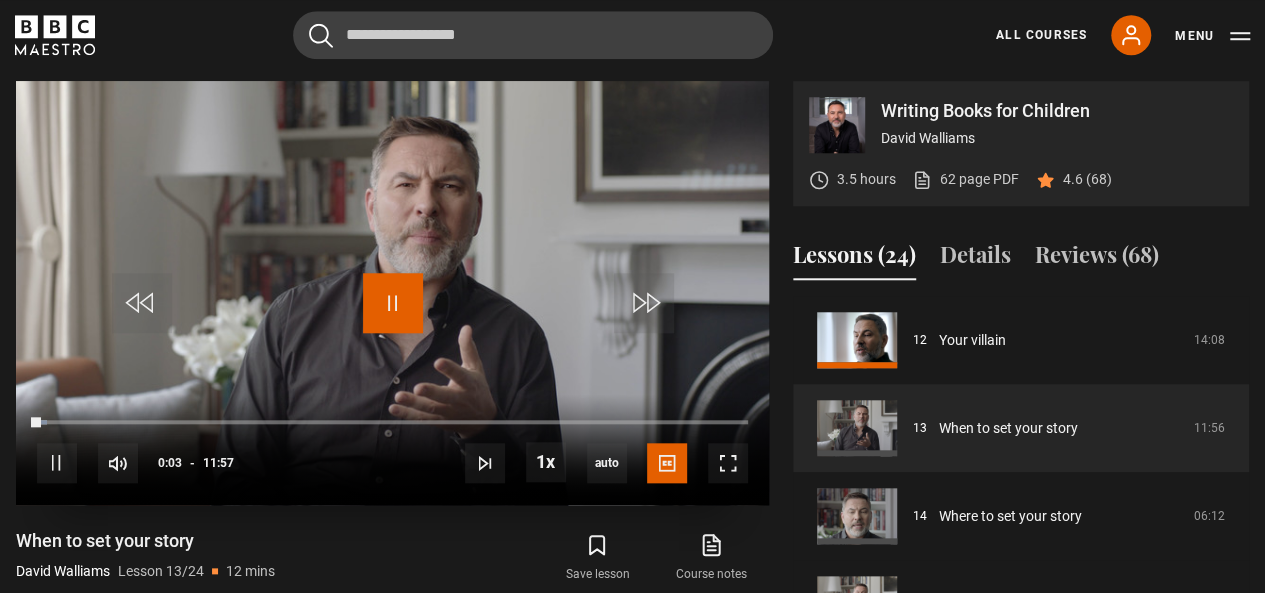 click at bounding box center (393, 303) 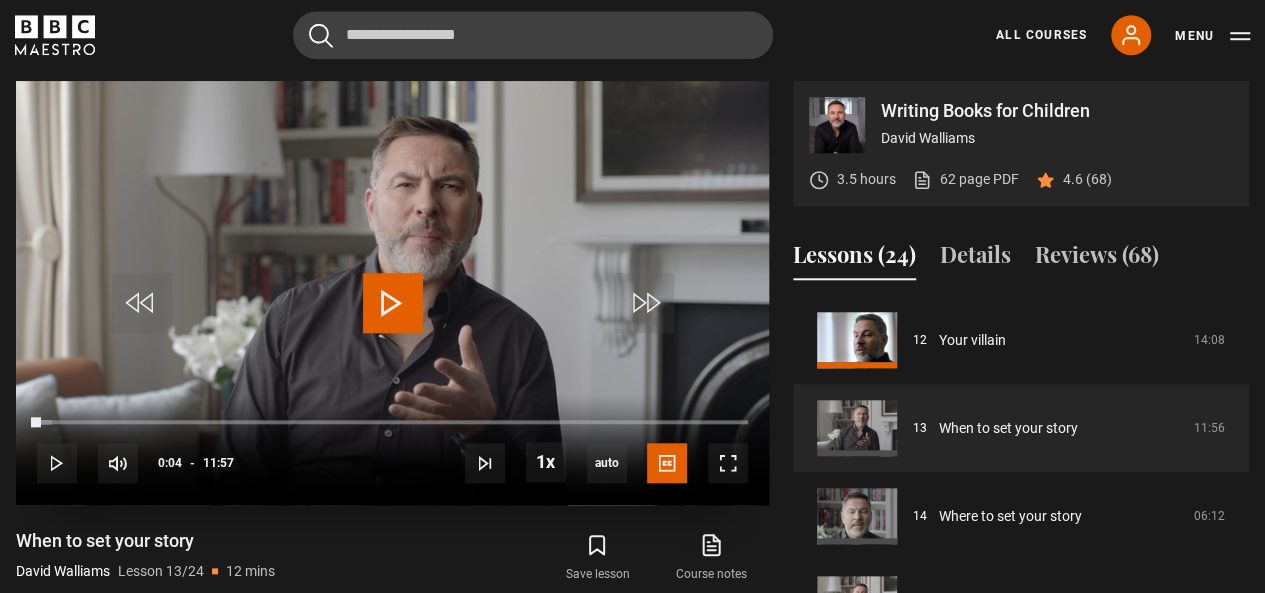 click at bounding box center [393, 303] 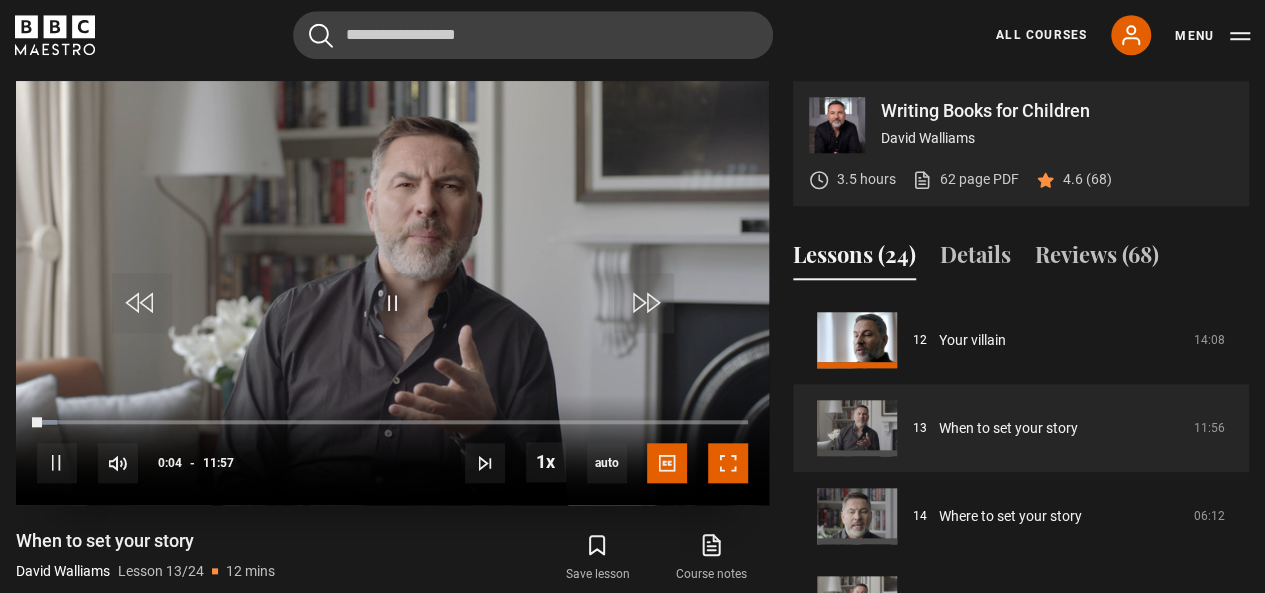 click at bounding box center (728, 463) 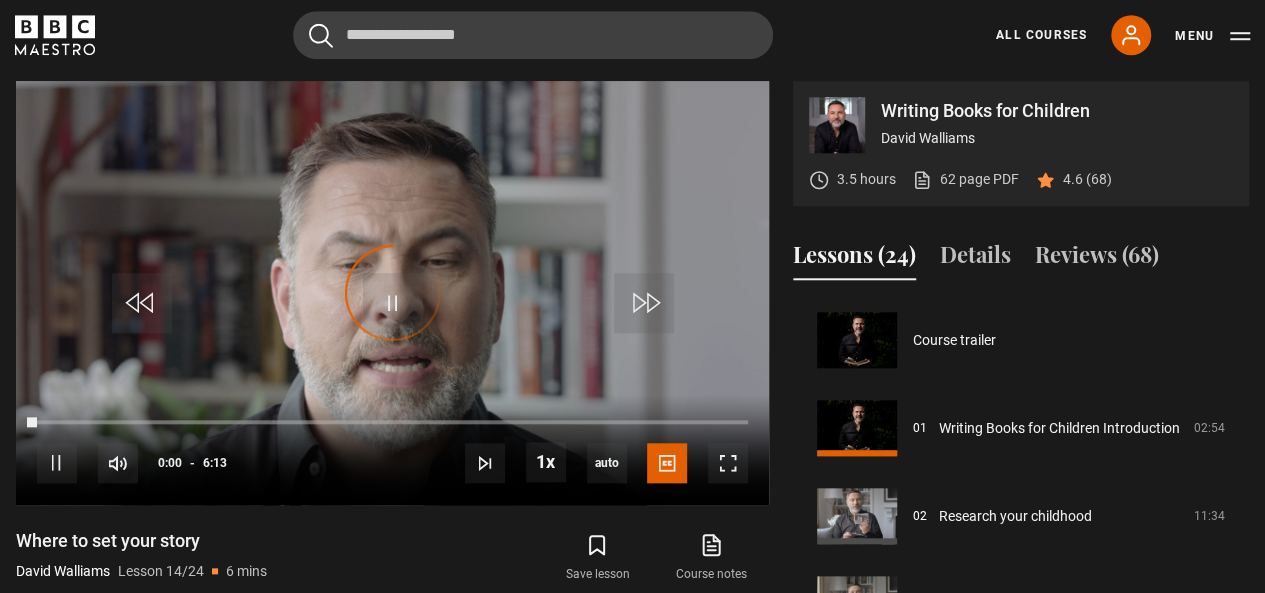 scroll, scrollTop: 1144, scrollLeft: 0, axis: vertical 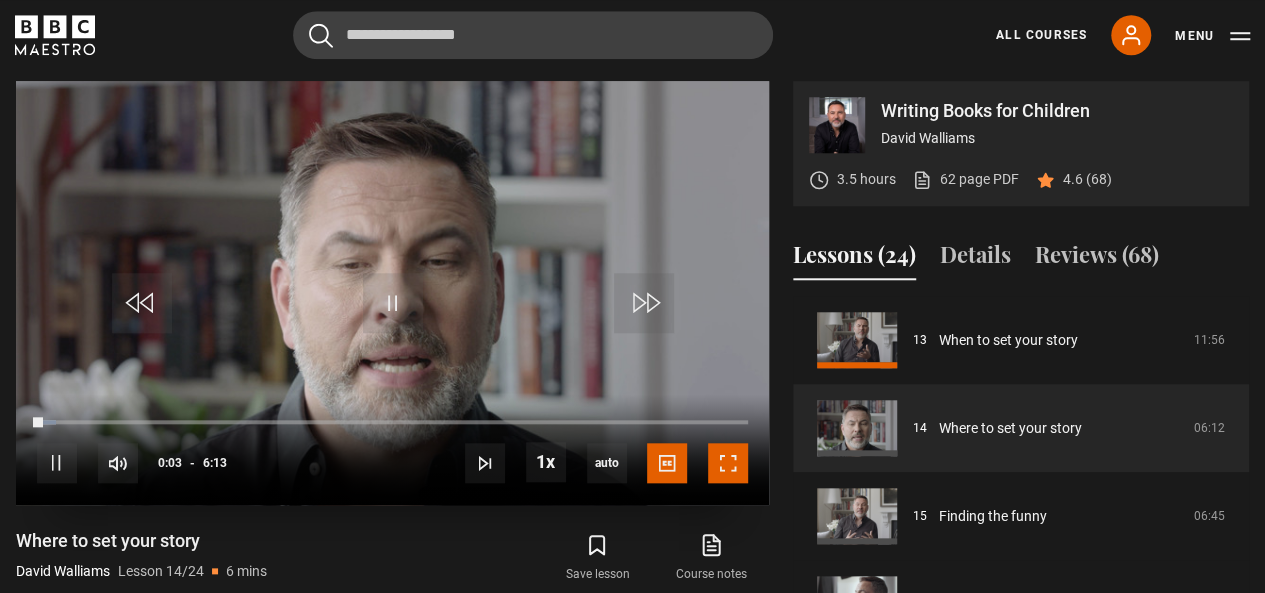 click at bounding box center [728, 463] 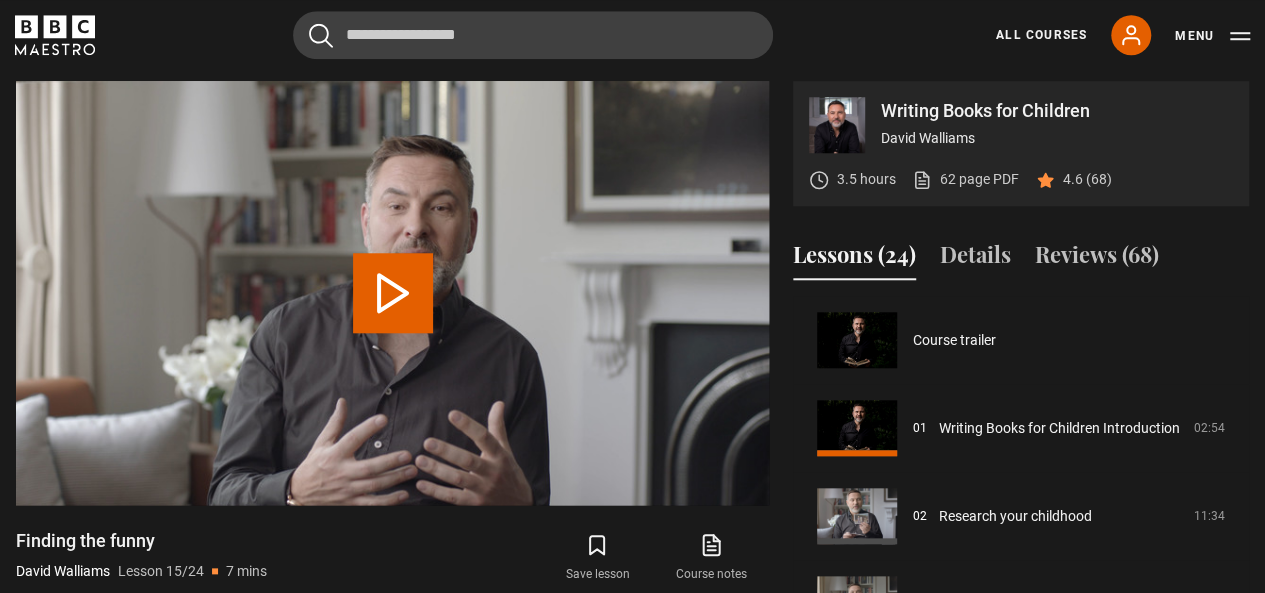scroll, scrollTop: 1232, scrollLeft: 0, axis: vertical 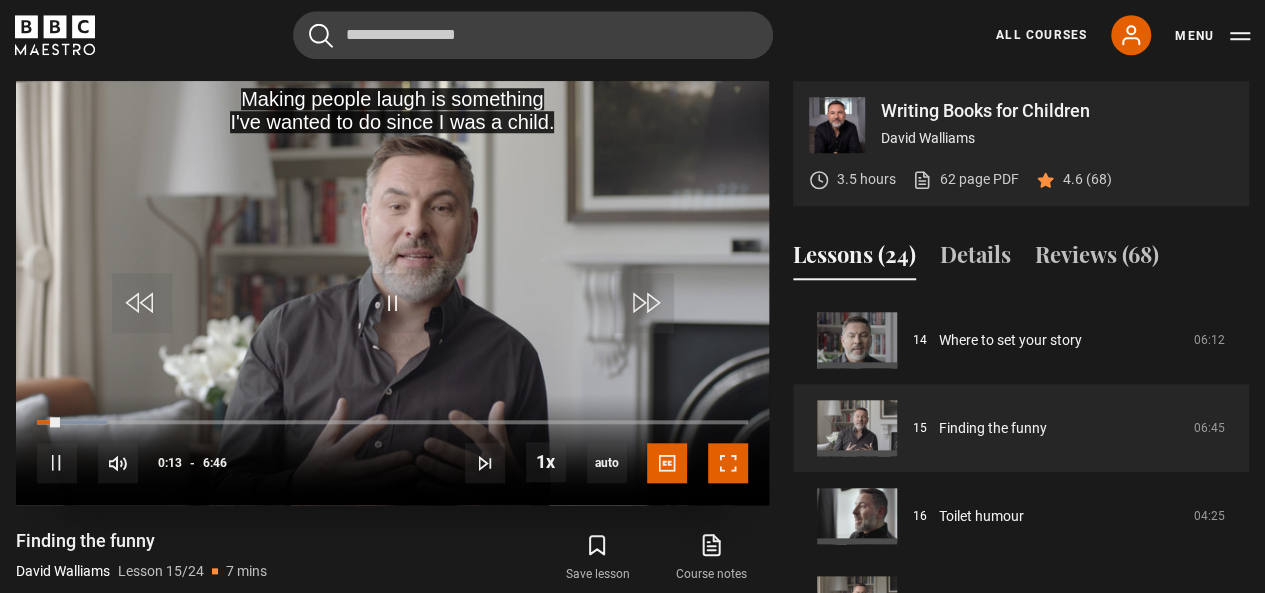 click at bounding box center [728, 463] 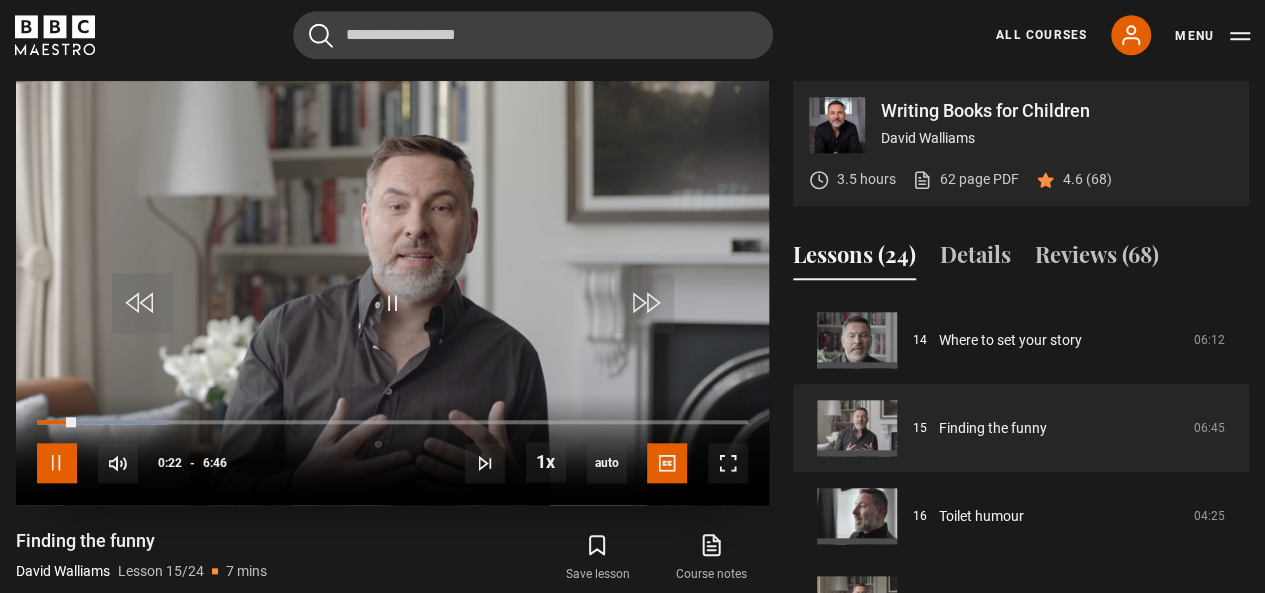 click at bounding box center (57, 463) 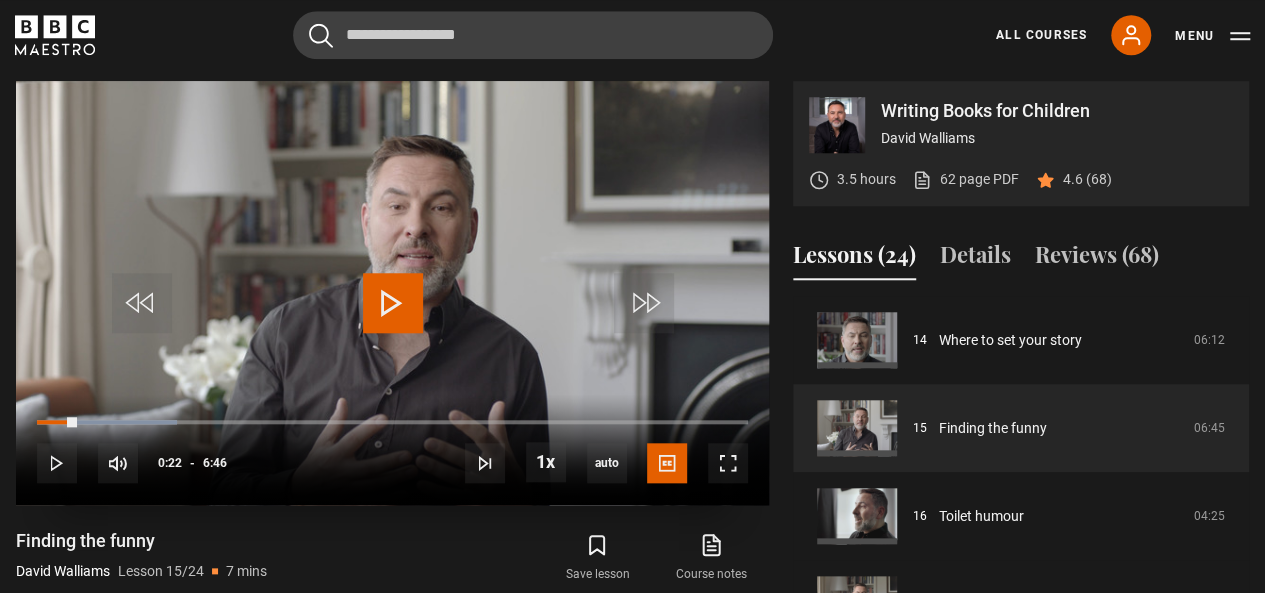 click at bounding box center [393, 303] 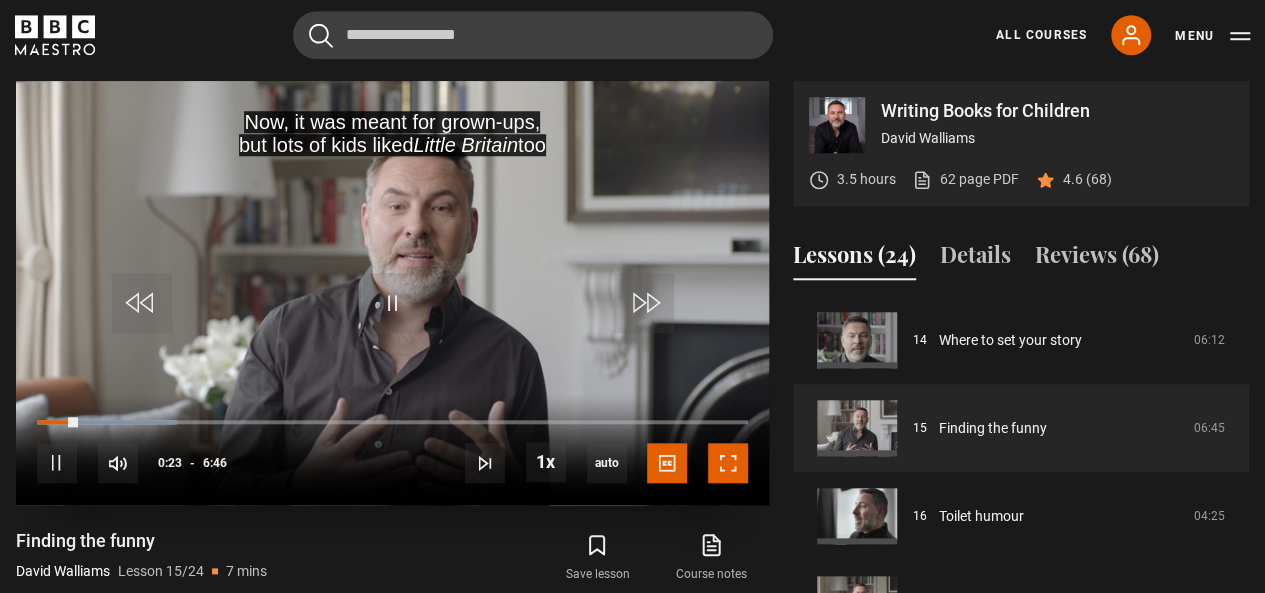 click at bounding box center (728, 463) 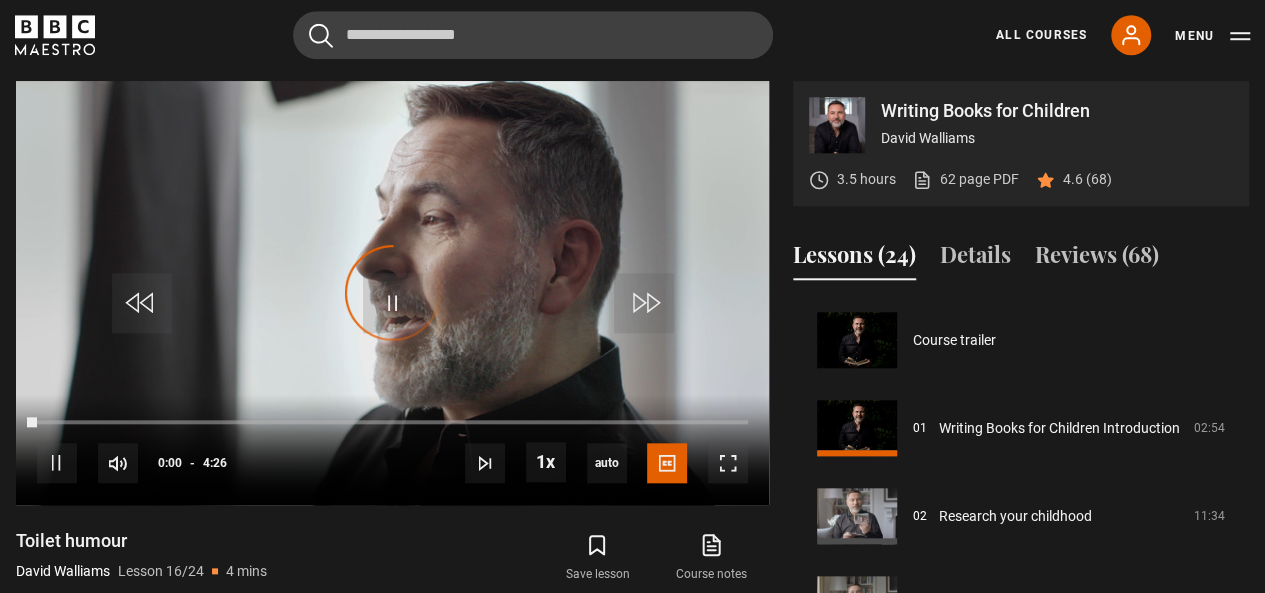 scroll, scrollTop: 1320, scrollLeft: 0, axis: vertical 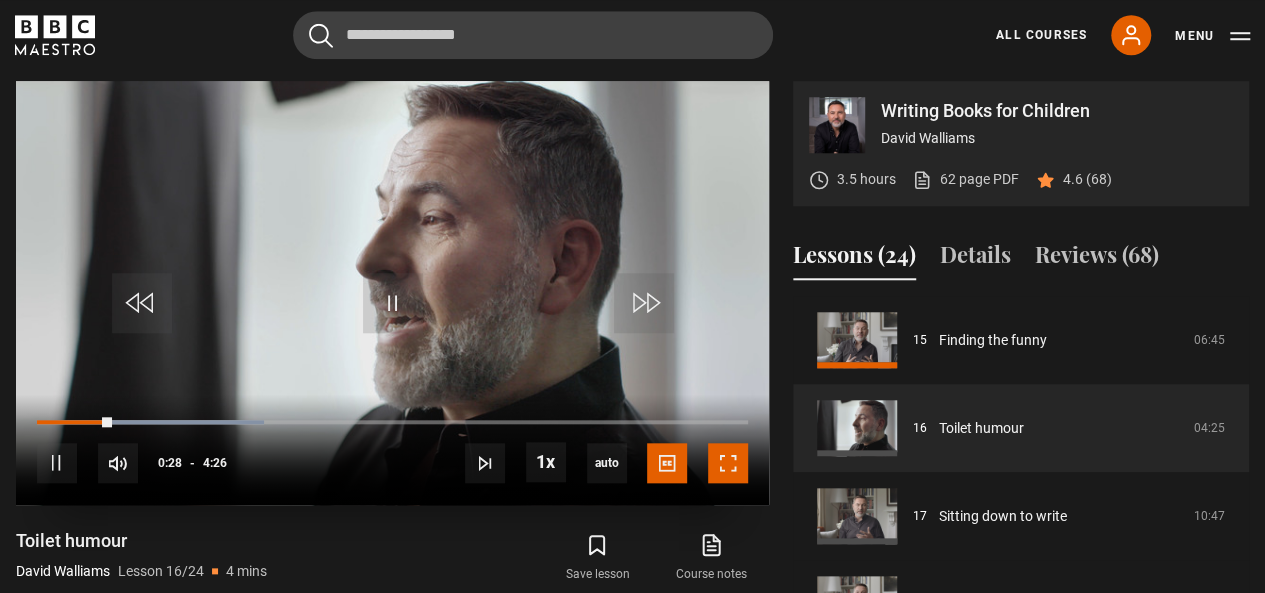 click at bounding box center [728, 463] 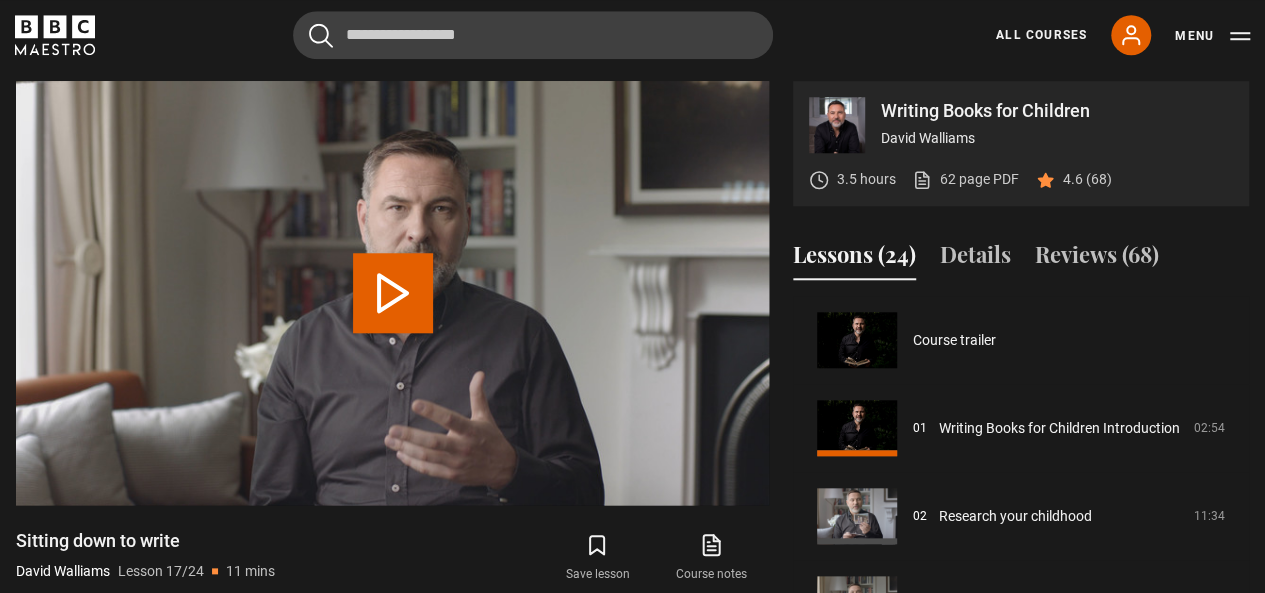 scroll, scrollTop: 1408, scrollLeft: 0, axis: vertical 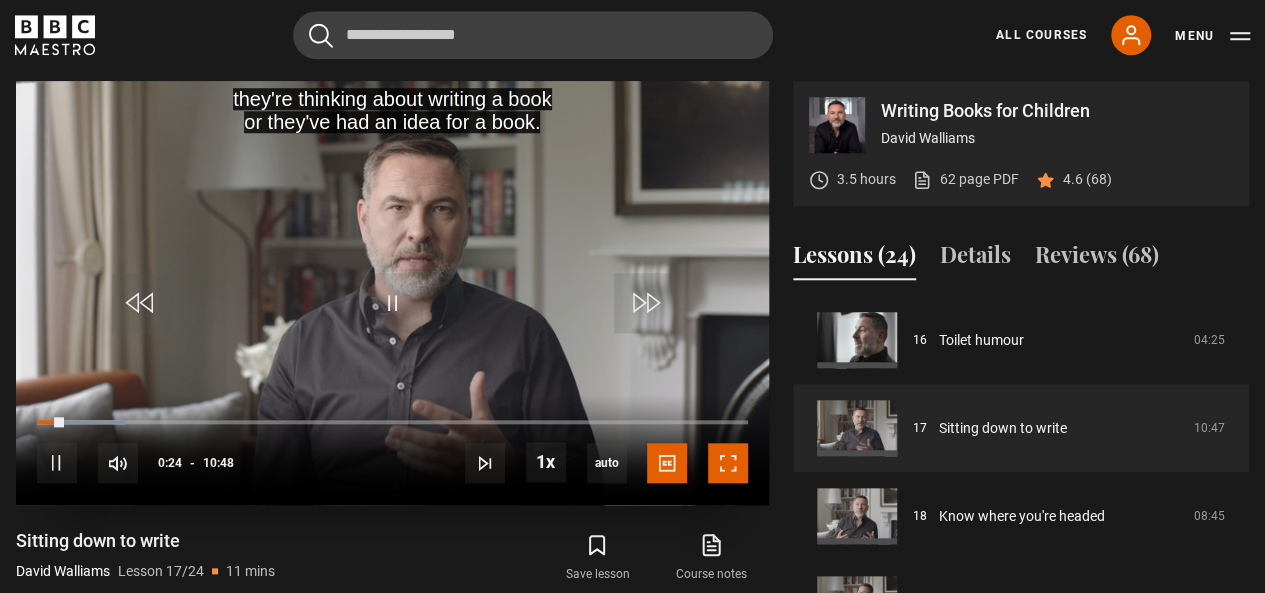 click at bounding box center [728, 463] 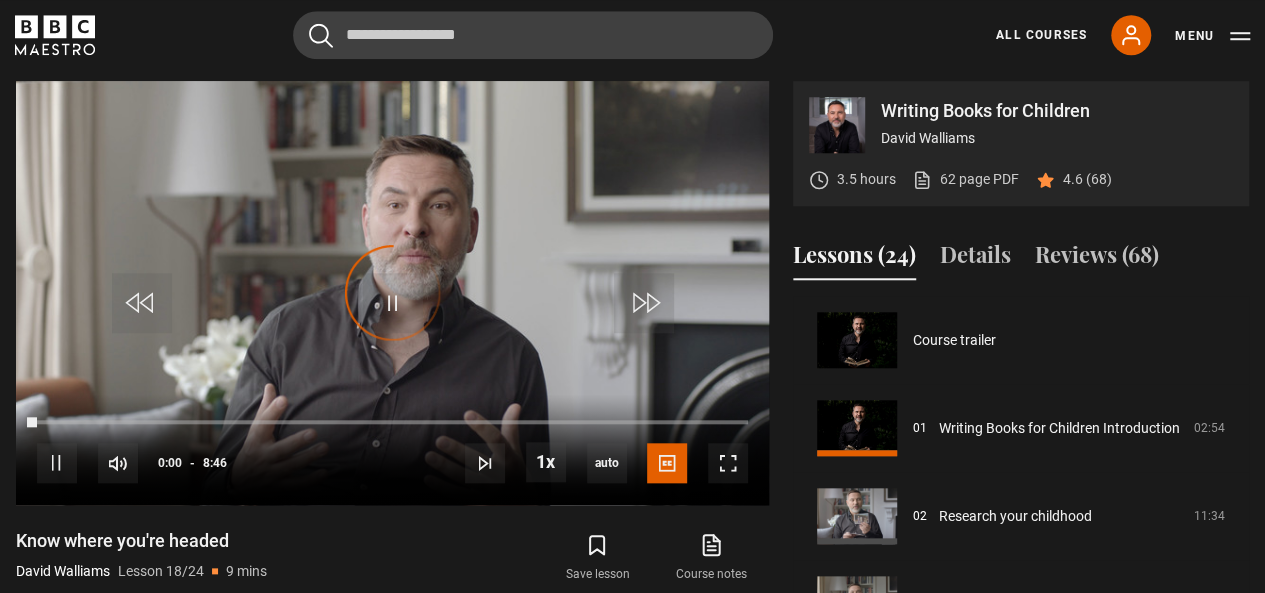 scroll, scrollTop: 1496, scrollLeft: 0, axis: vertical 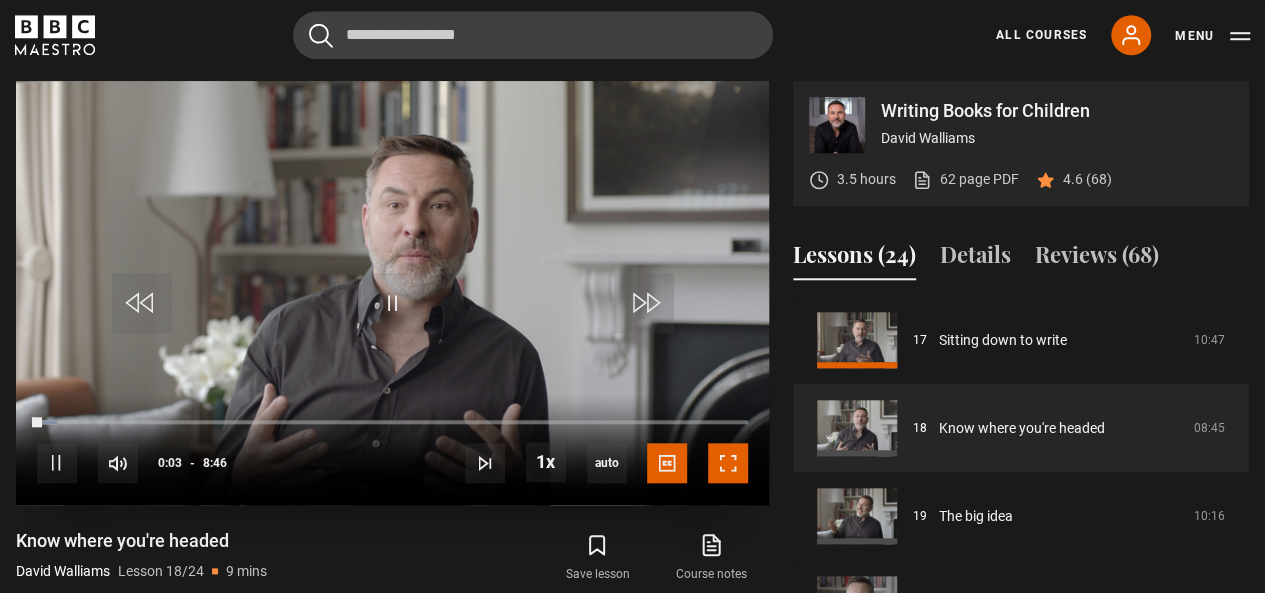 click at bounding box center [728, 463] 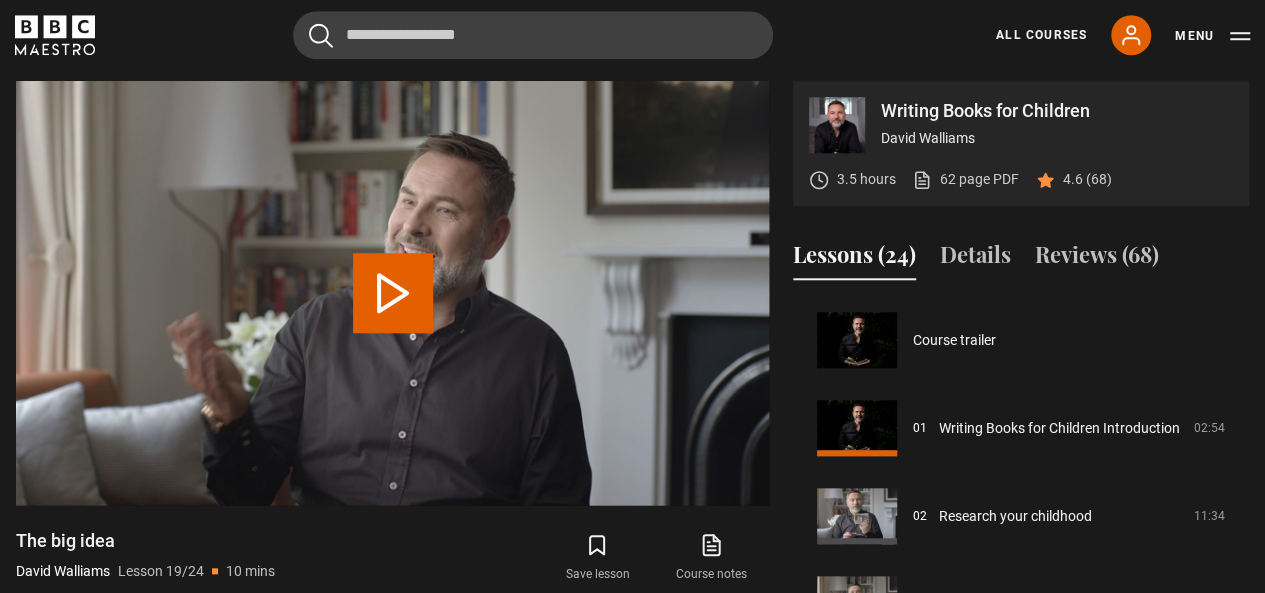 scroll, scrollTop: 1584, scrollLeft: 0, axis: vertical 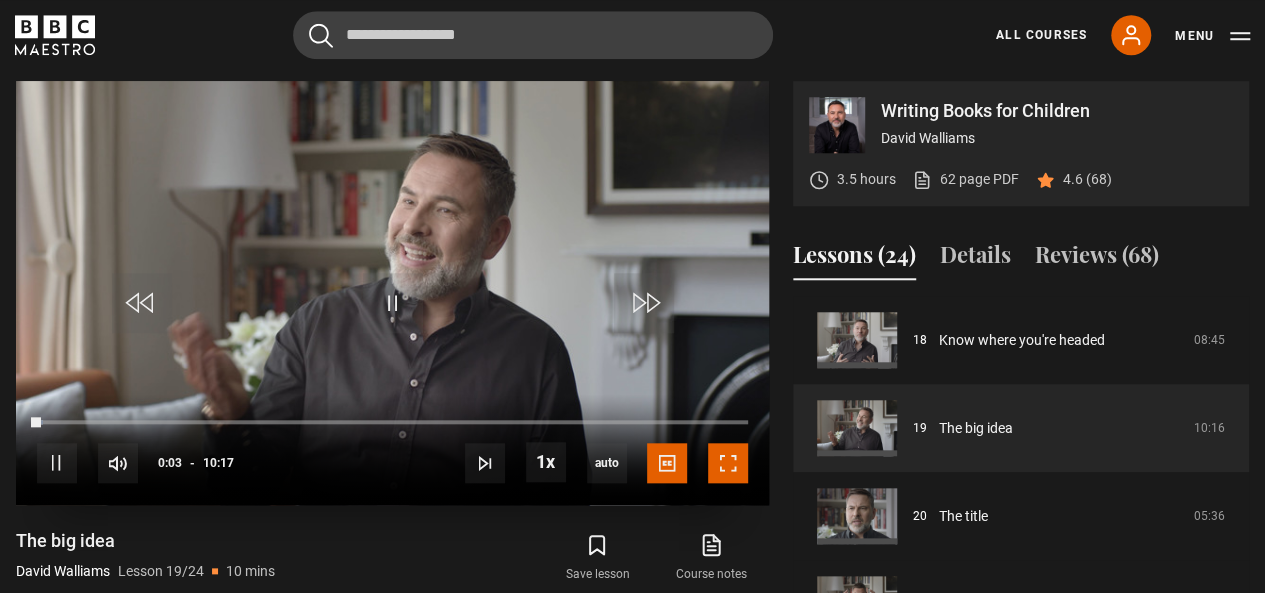 click at bounding box center [728, 463] 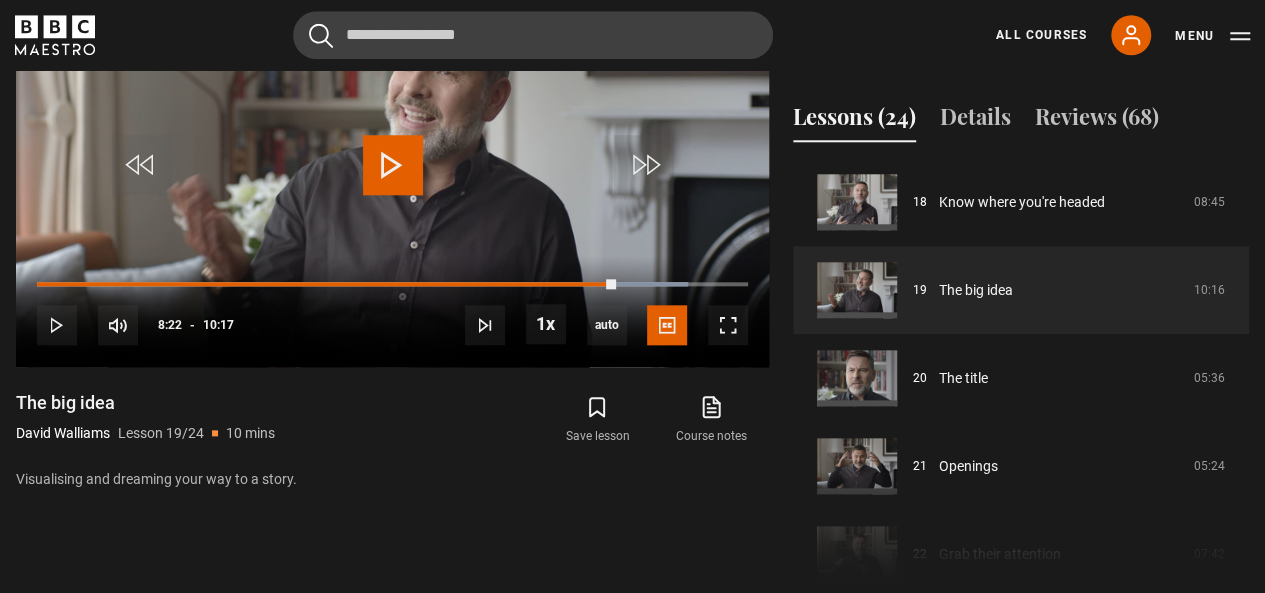 scroll, scrollTop: 959, scrollLeft: 0, axis: vertical 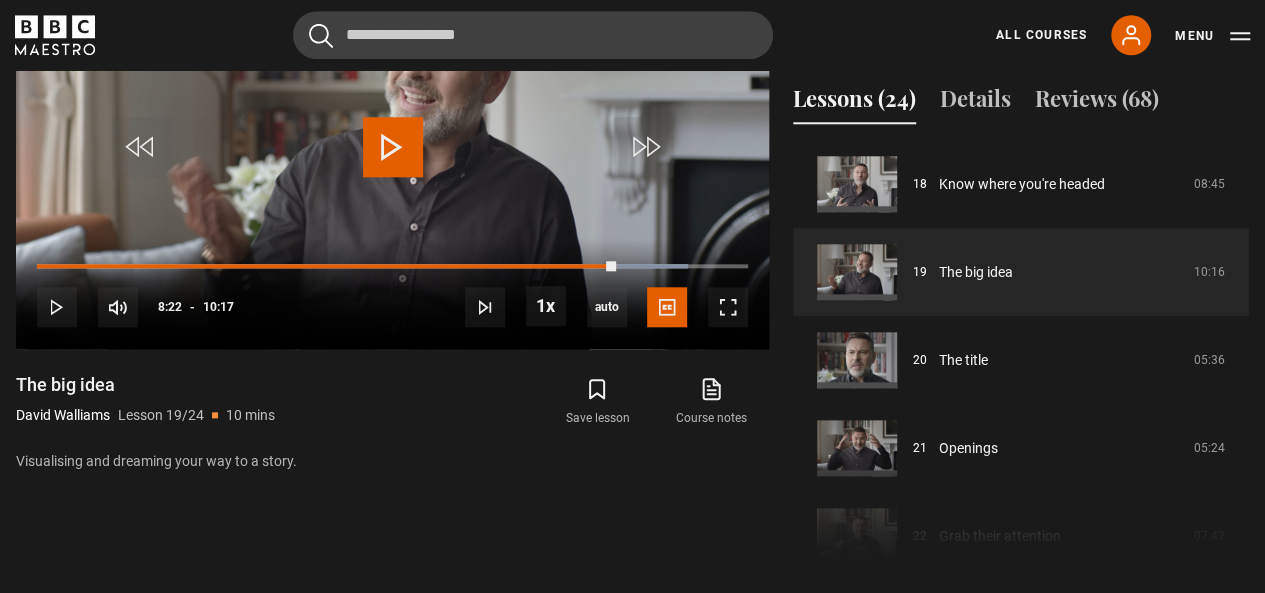 drag, startPoint x: 1242, startPoint y: 461, endPoint x: 1184, endPoint y: 479, distance: 60.728905 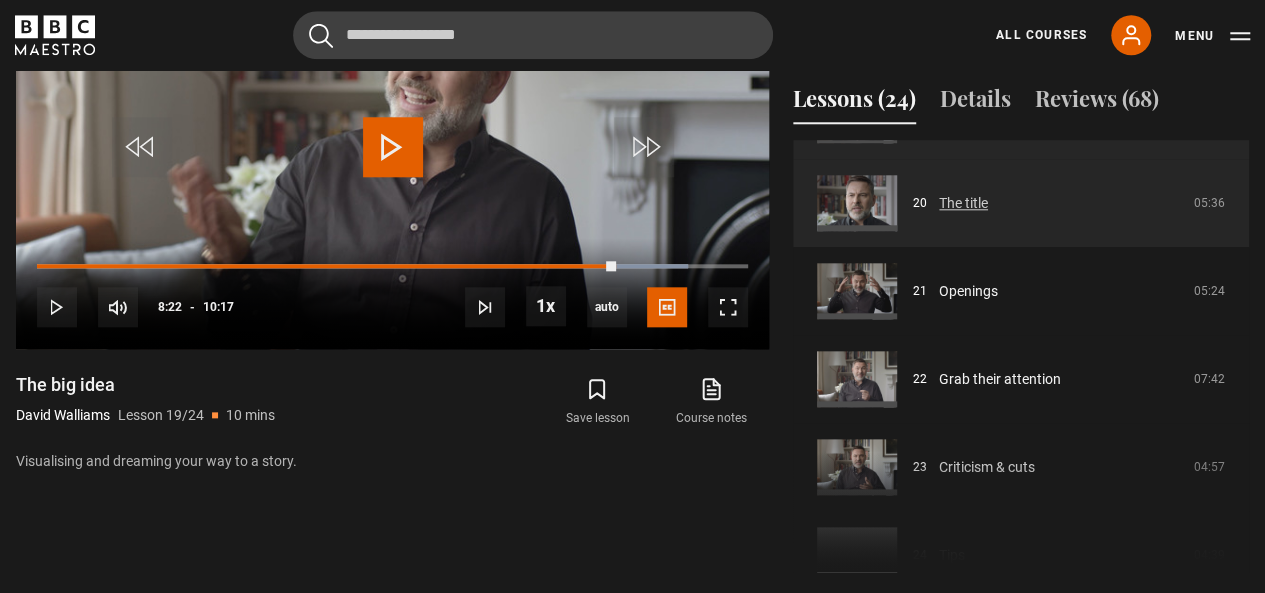 scroll, scrollTop: 1768, scrollLeft: 0, axis: vertical 